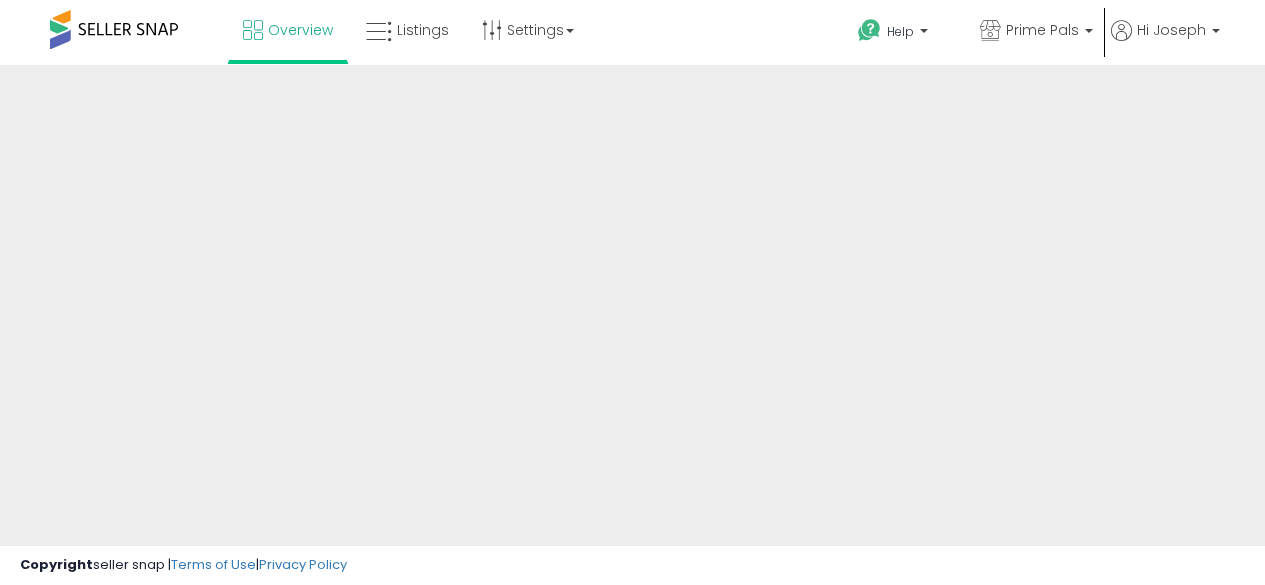 scroll, scrollTop: 0, scrollLeft: 0, axis: both 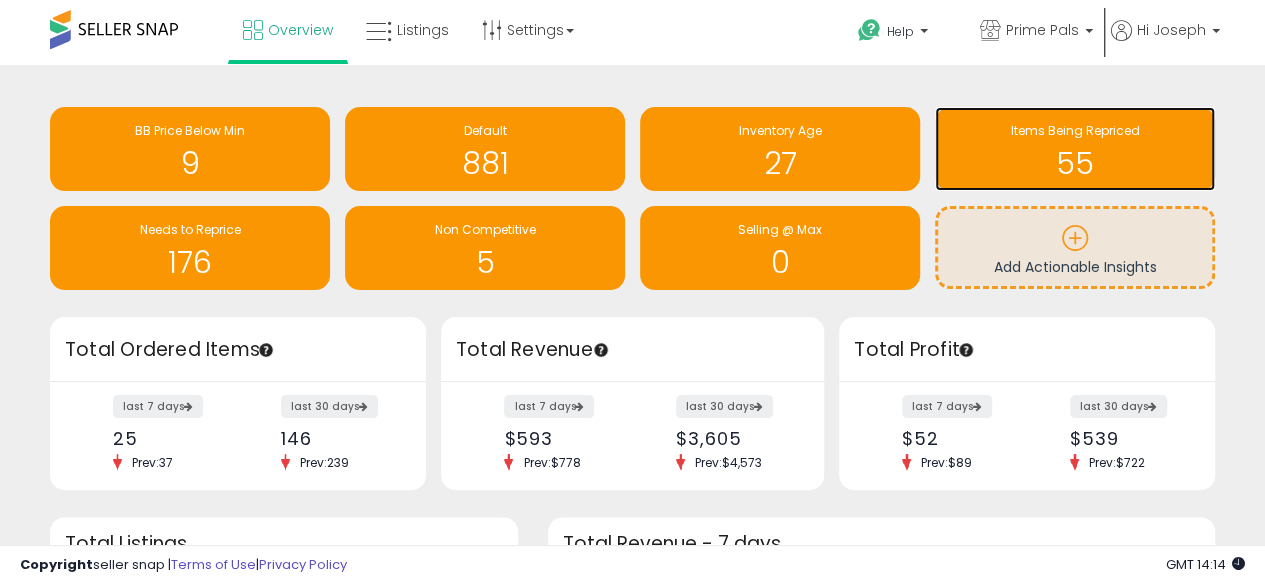 click on "55" at bounding box center (1075, 151) 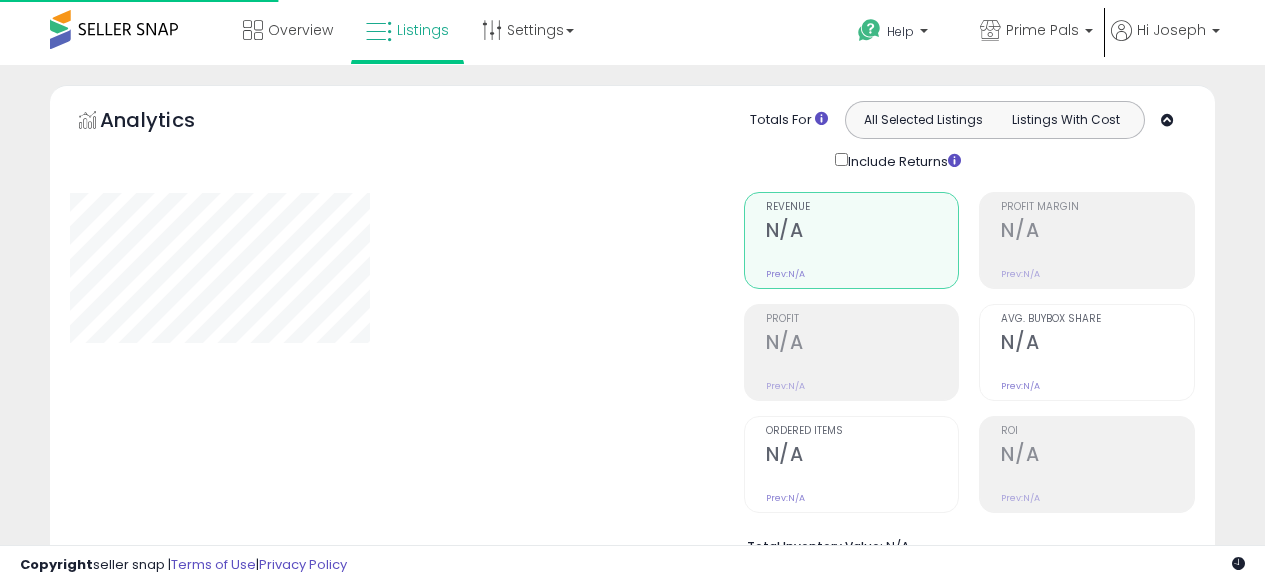 scroll, scrollTop: 0, scrollLeft: 0, axis: both 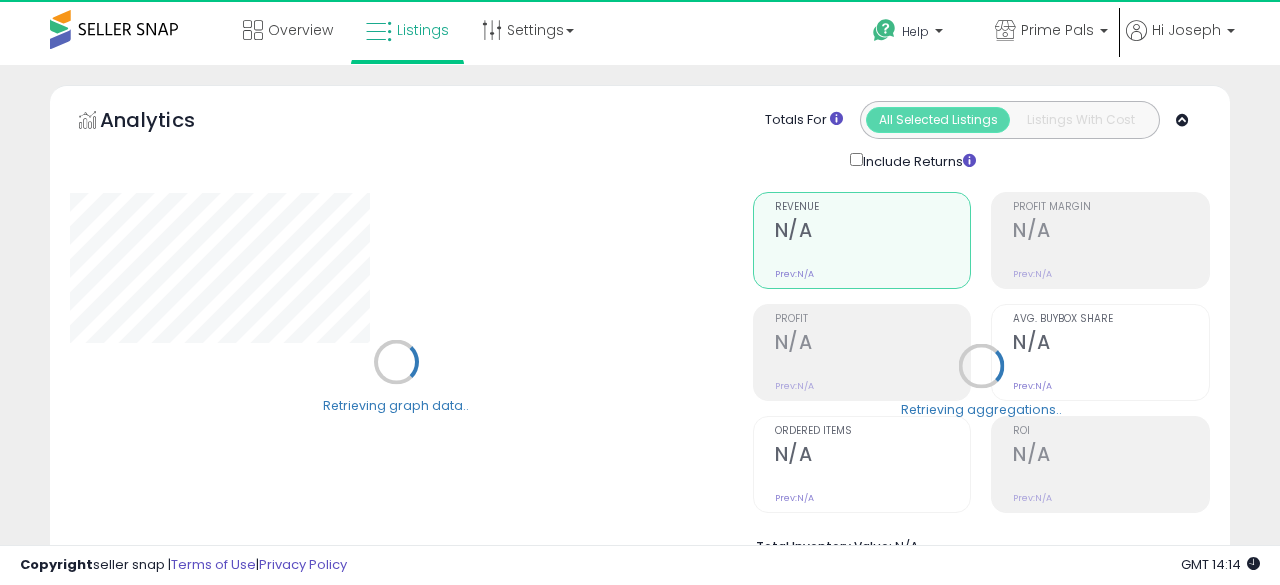select on "**" 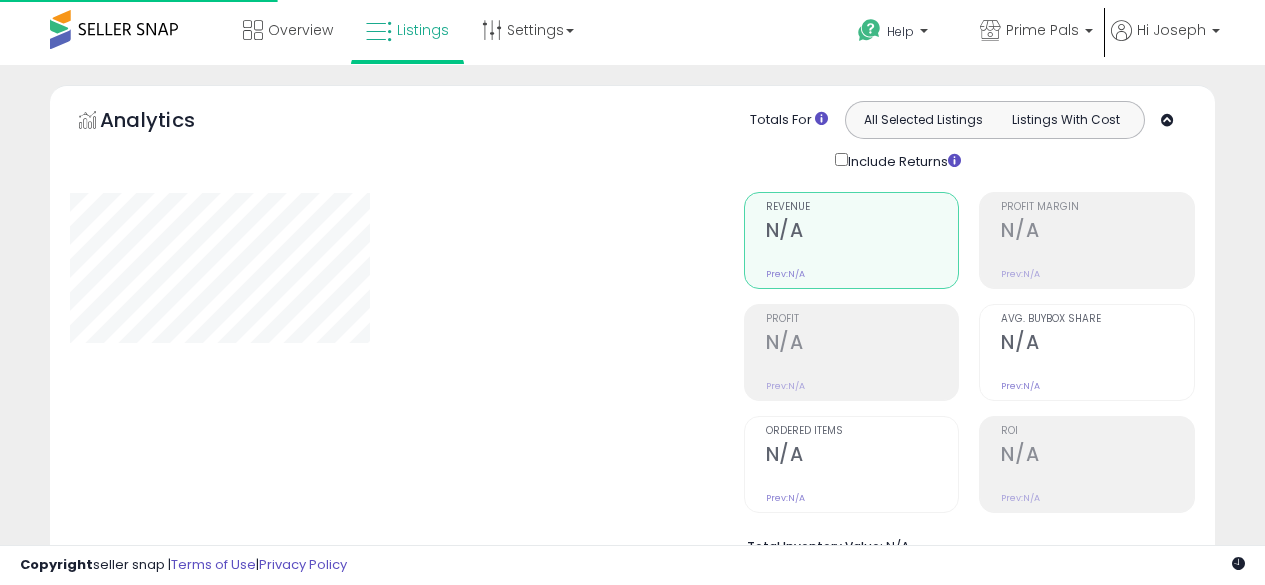 scroll, scrollTop: 0, scrollLeft: 0, axis: both 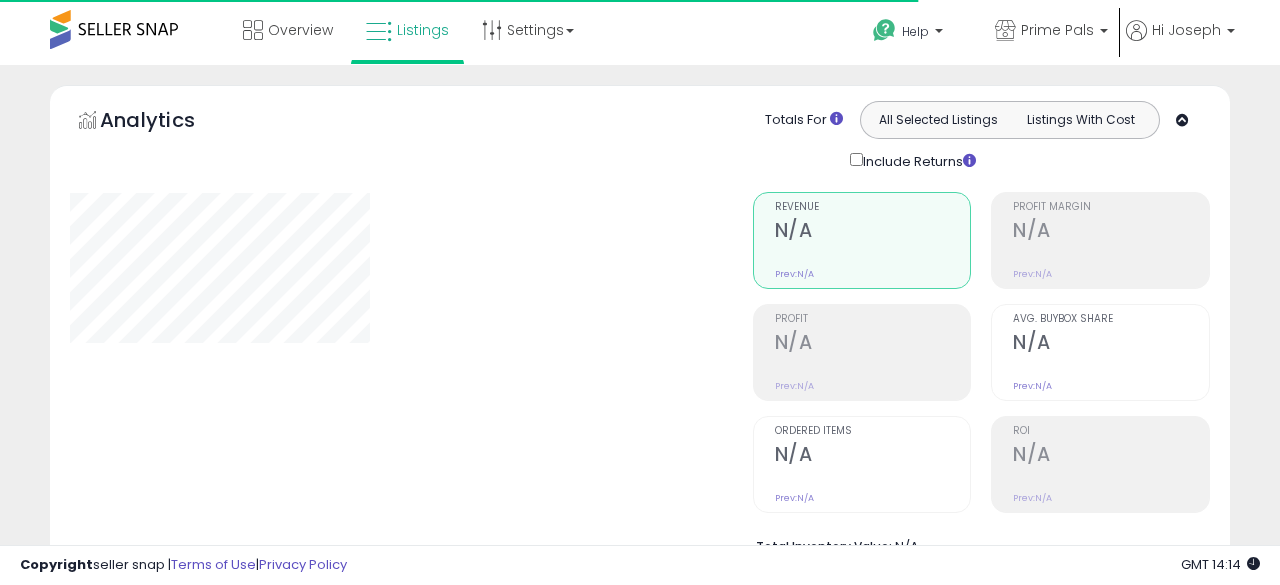 select on "**" 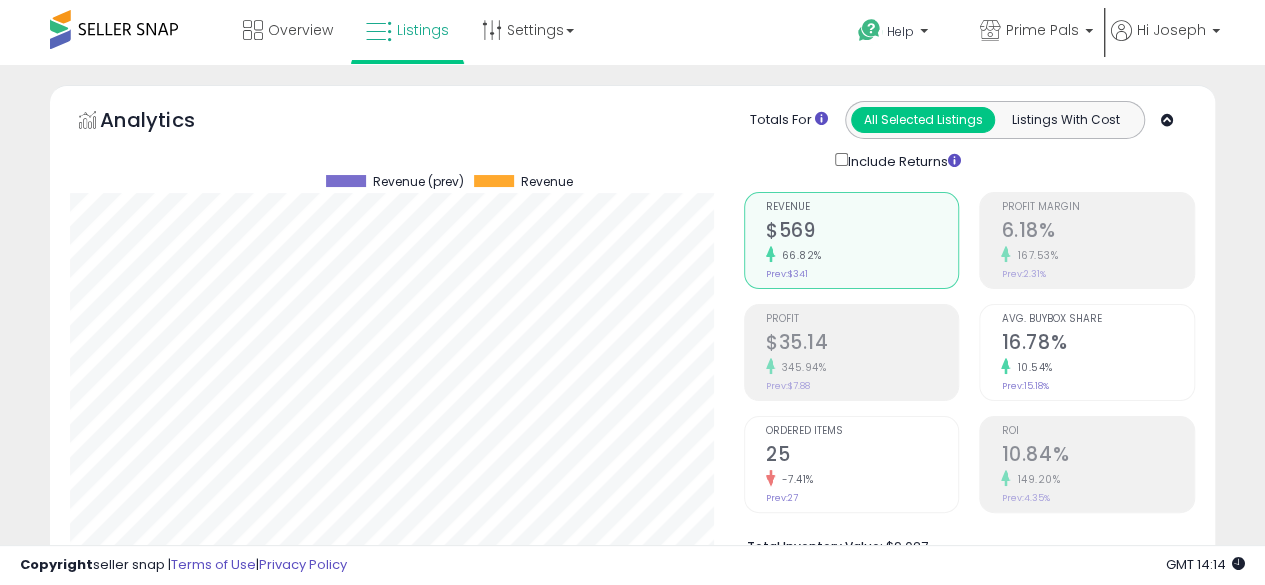 scroll, scrollTop: 999590, scrollLeft: 999326, axis: both 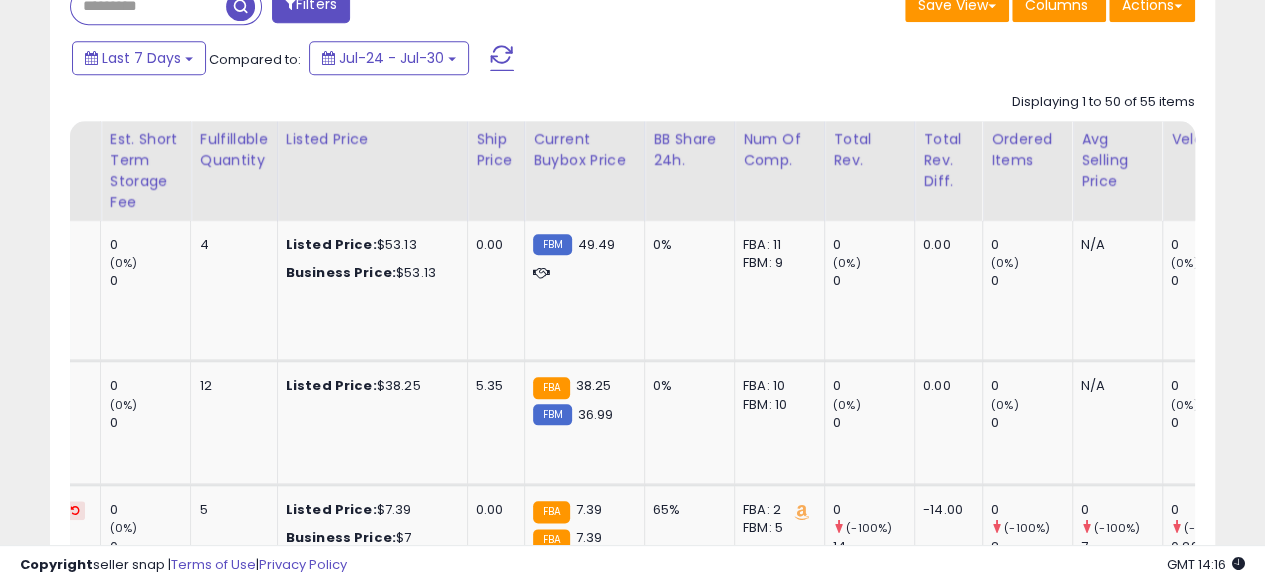 drag, startPoint x: 372, startPoint y: 535, endPoint x: 661, endPoint y: 13, distance: 596.66156 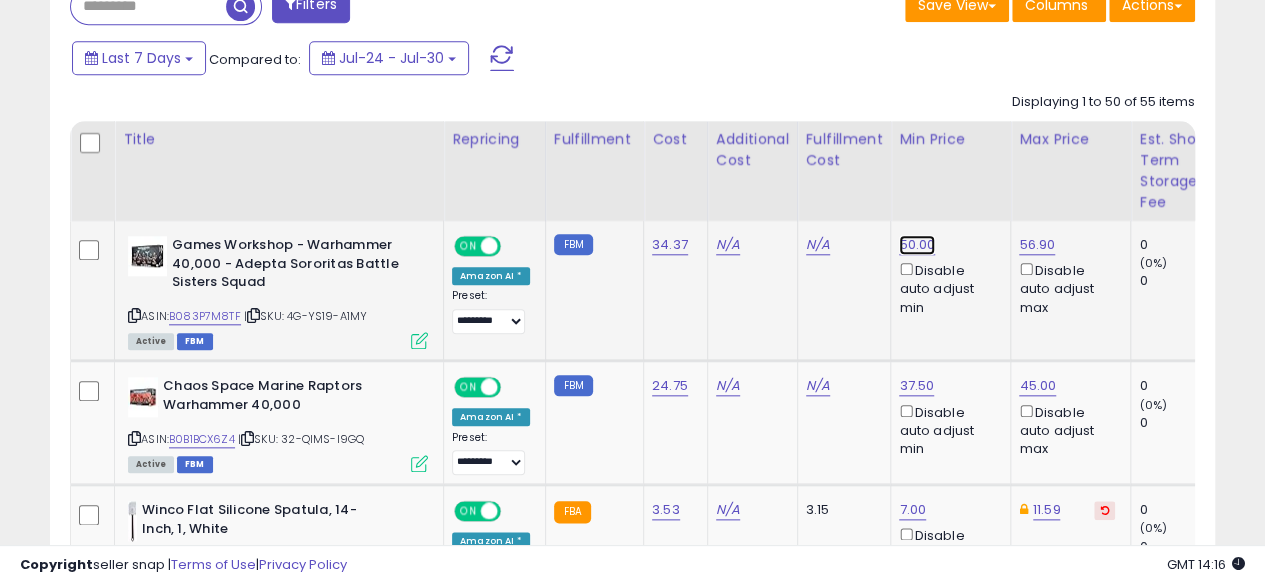 click on "50.00" at bounding box center (917, 245) 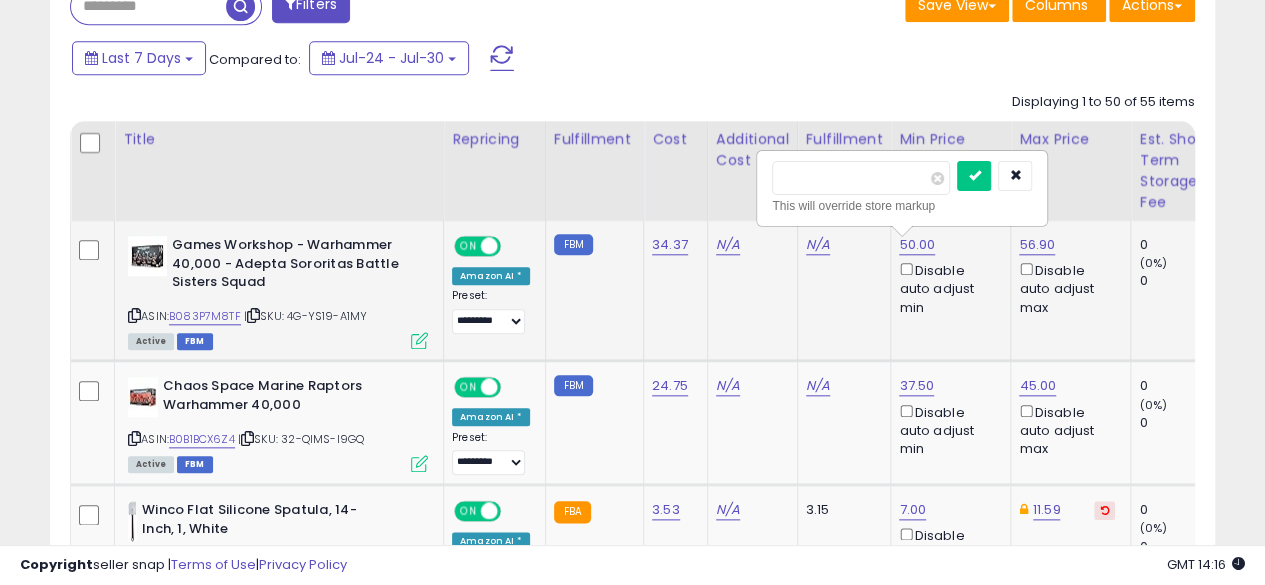 type on "*" 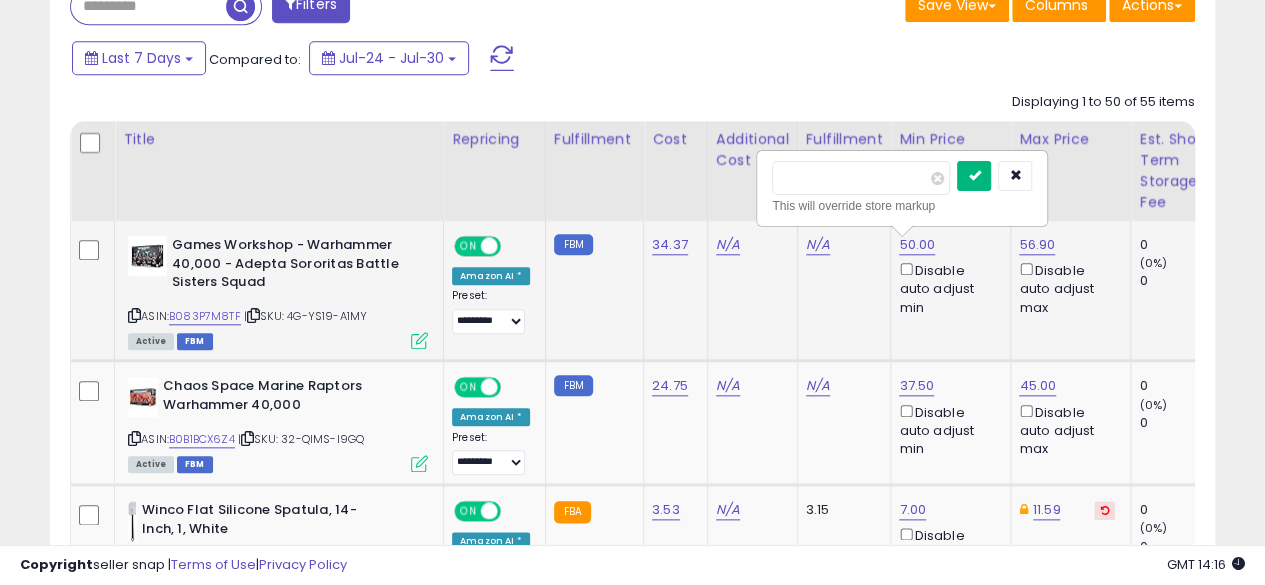 type on "**" 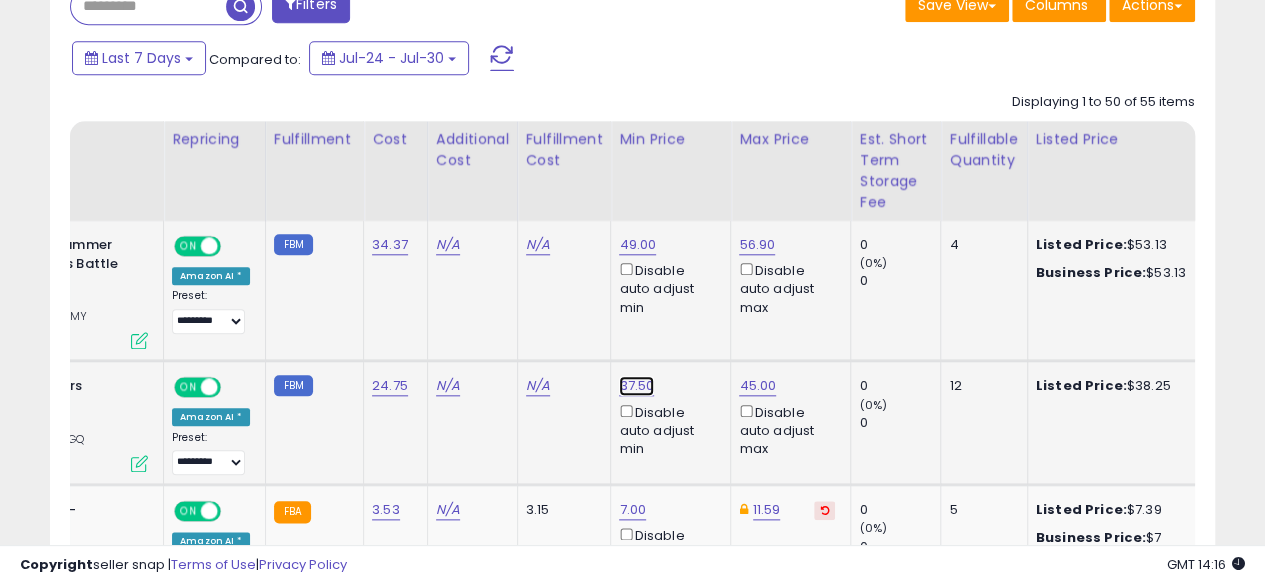 click on "37.50" at bounding box center (637, 245) 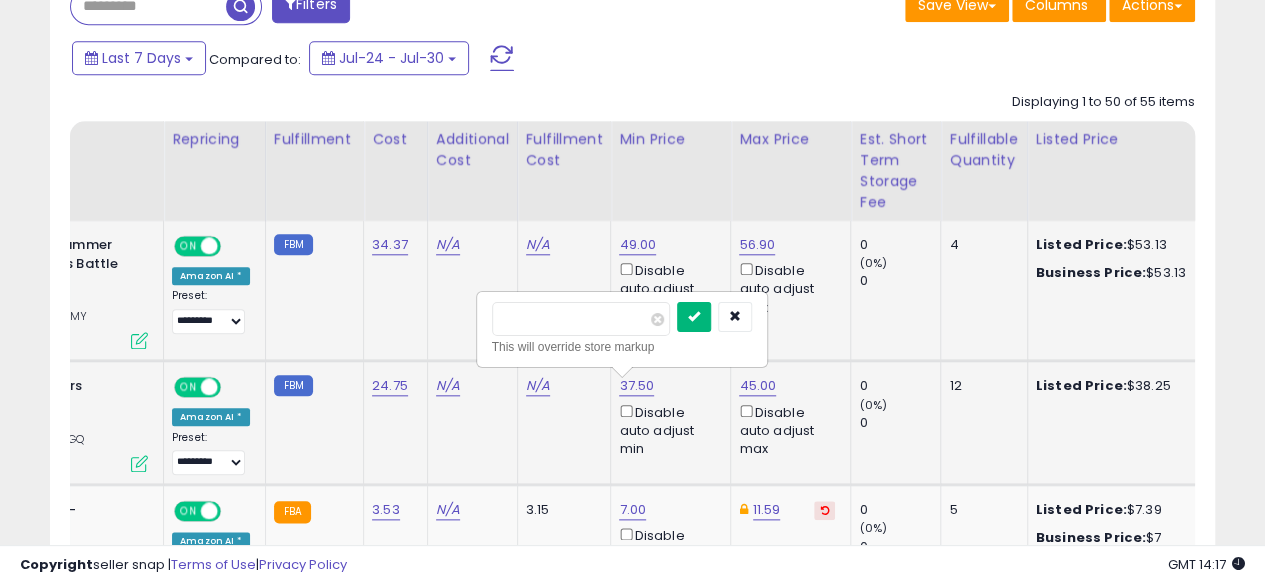 type on "*****" 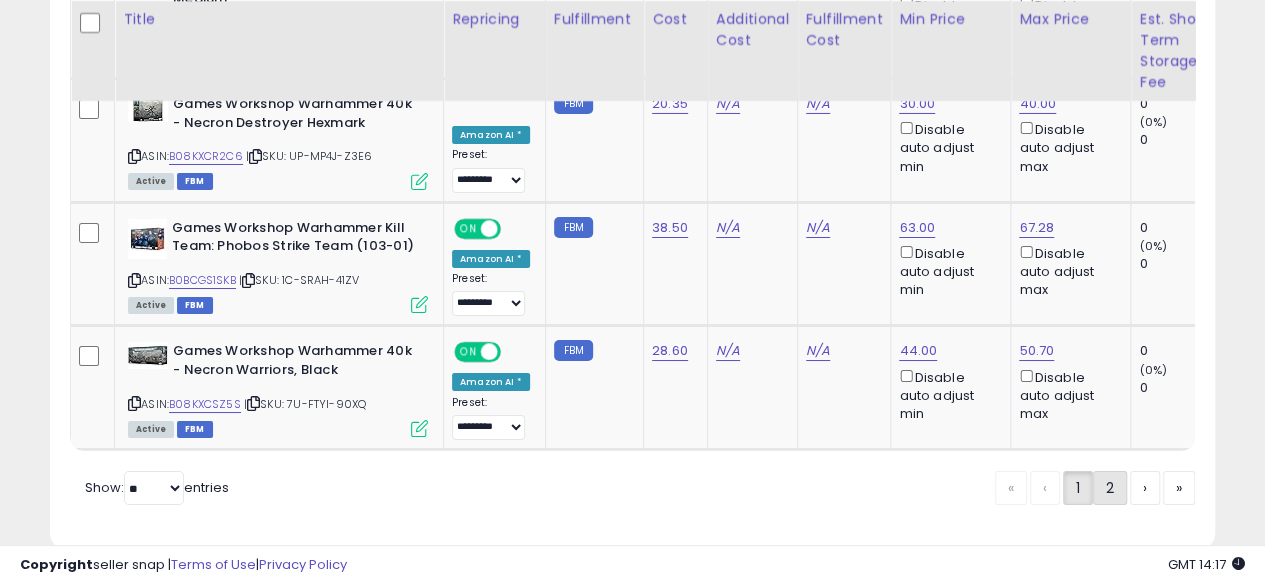 click on "2" 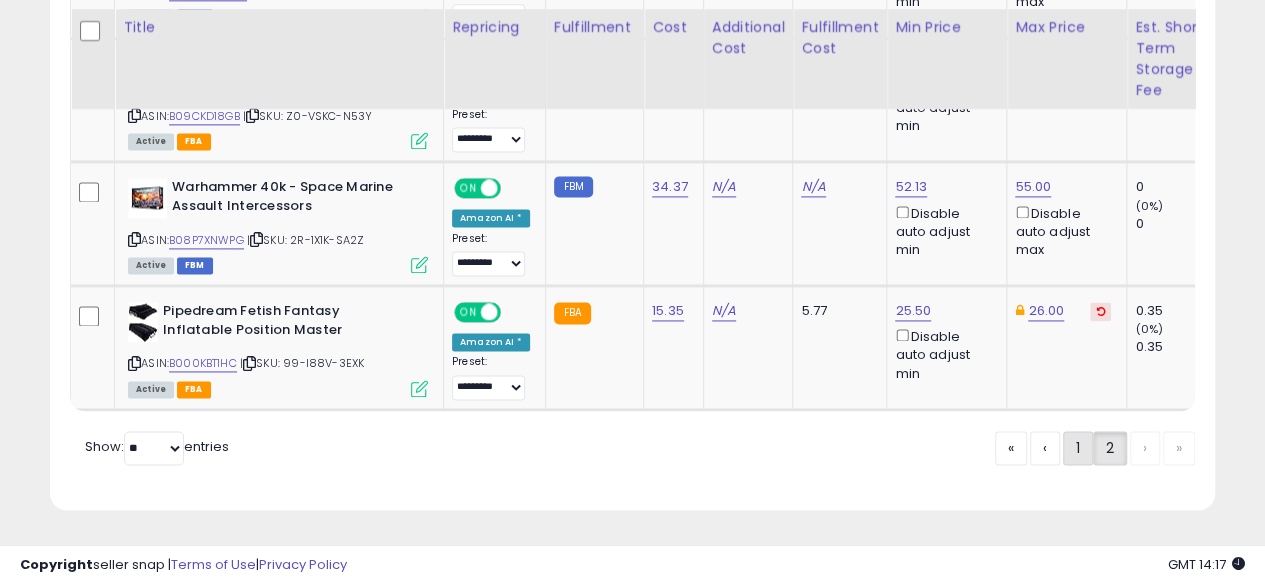 click on "1" 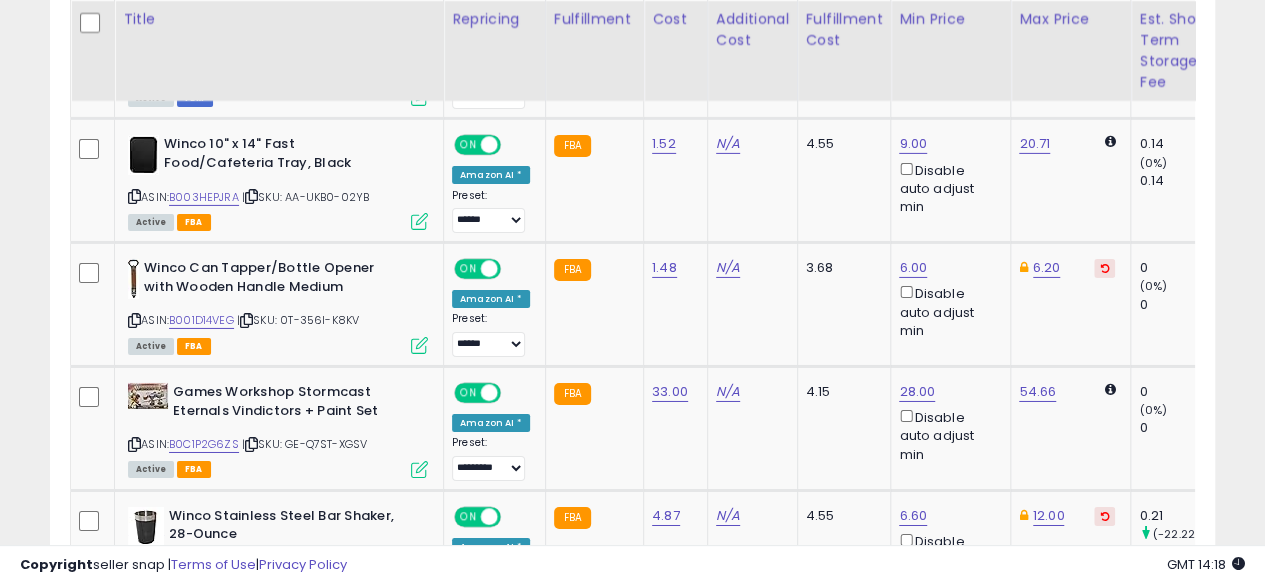 scroll, scrollTop: 0, scrollLeft: 4, axis: horizontal 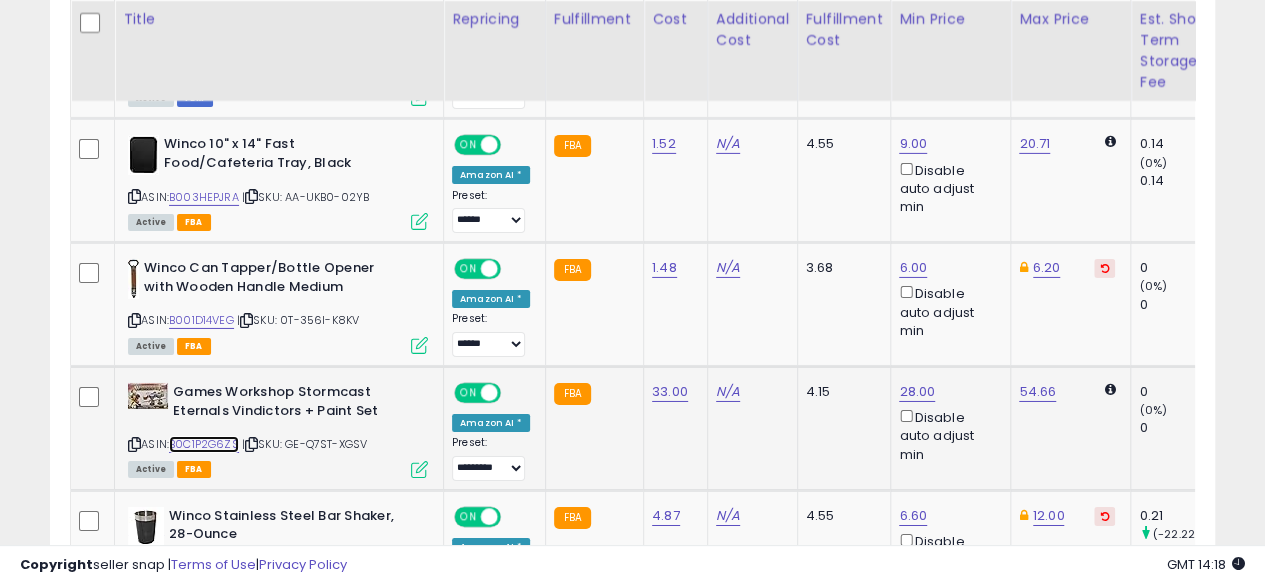 click on "B0C1P2G6ZS" at bounding box center [204, 444] 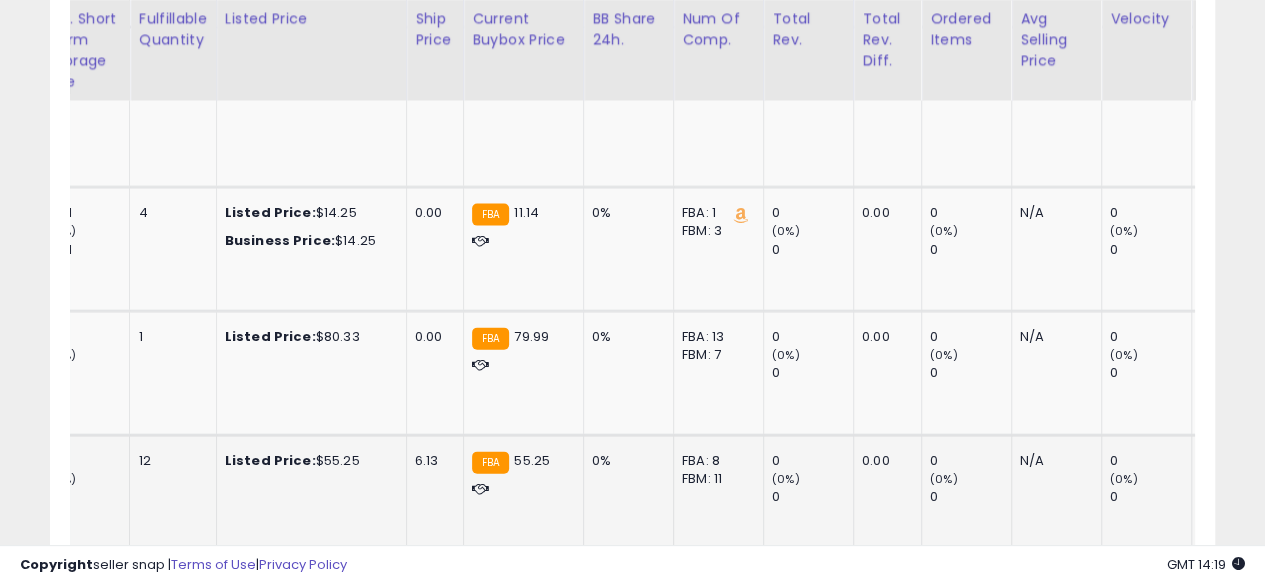 drag, startPoint x: 880, startPoint y: 549, endPoint x: 602, endPoint y: 525, distance: 279.03406 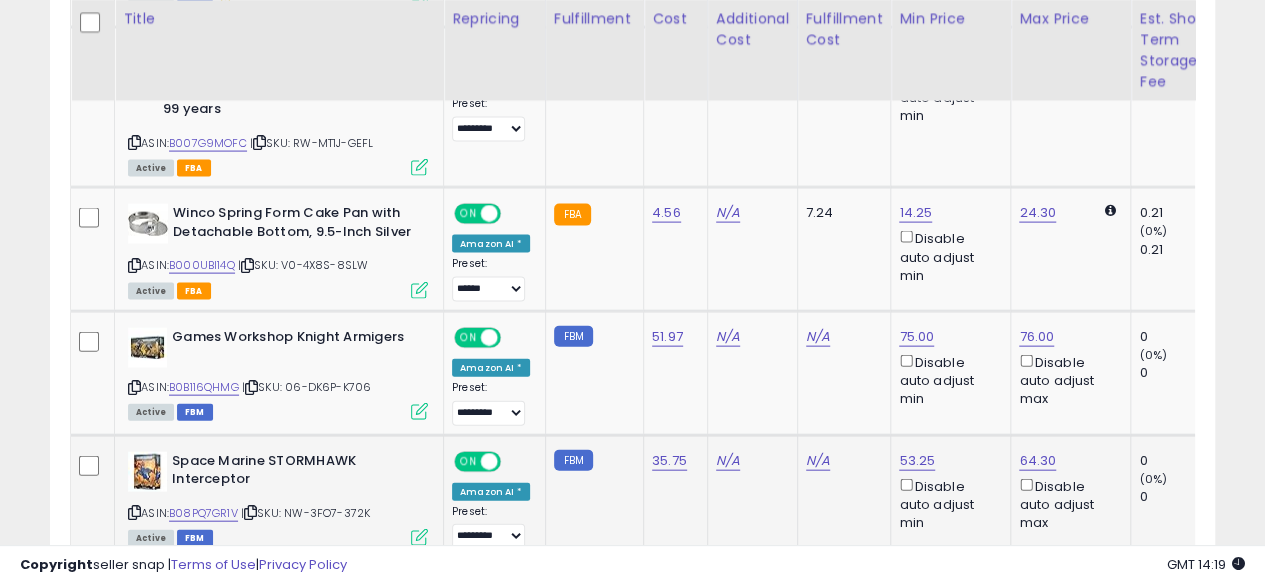 click at bounding box center [134, 512] 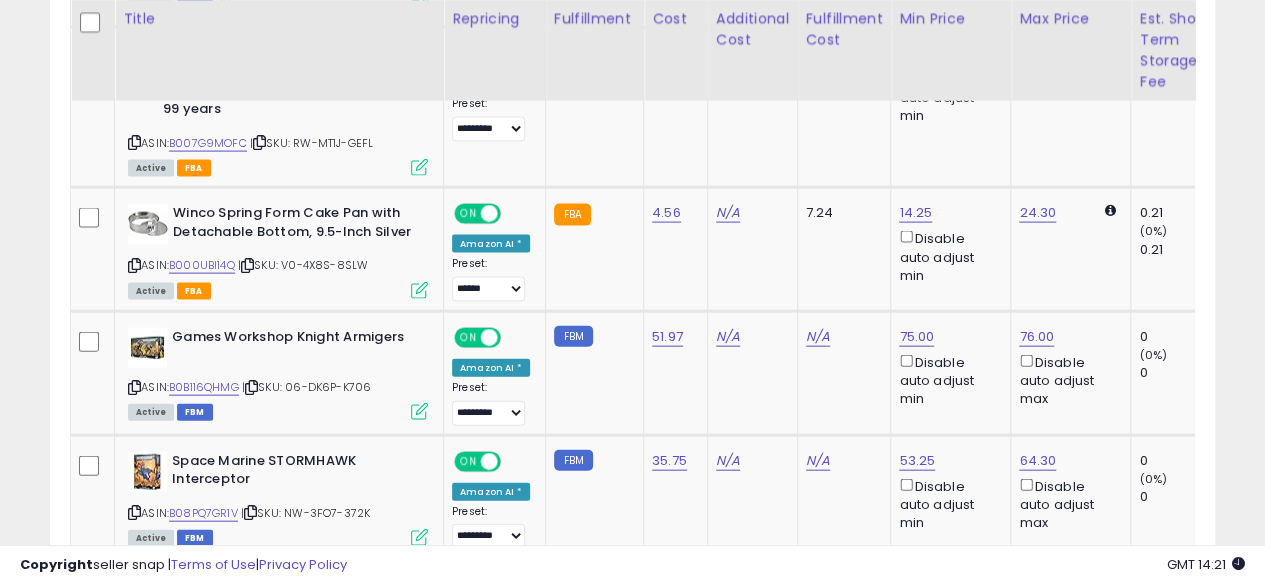 scroll, scrollTop: 0, scrollLeft: 122, axis: horizontal 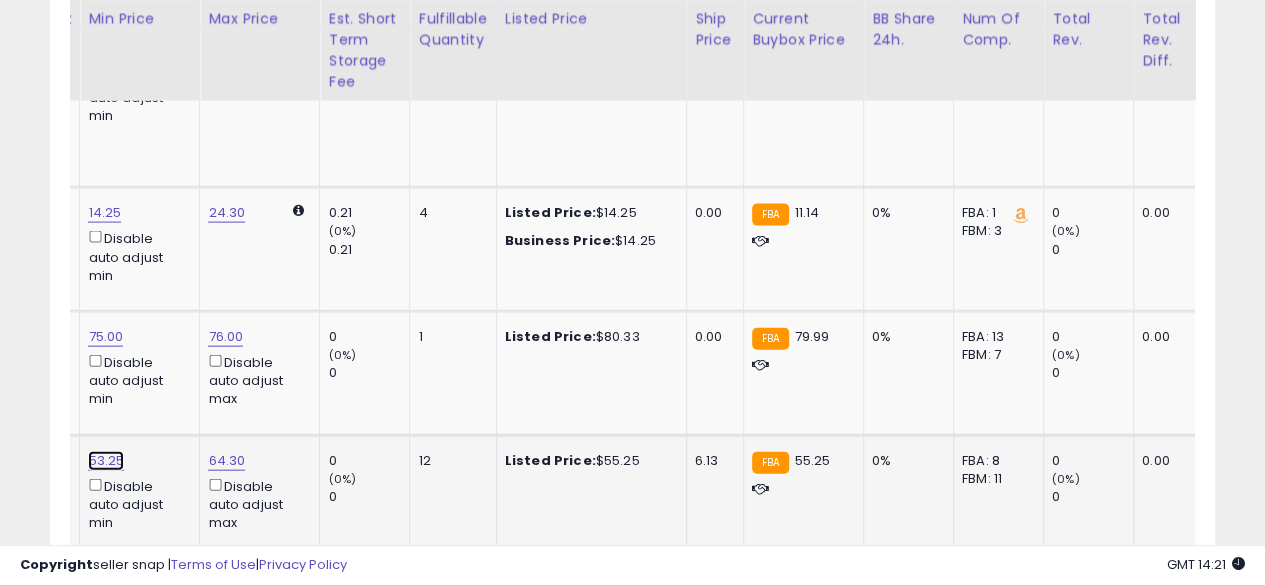 click on "53.25" at bounding box center (106, -903) 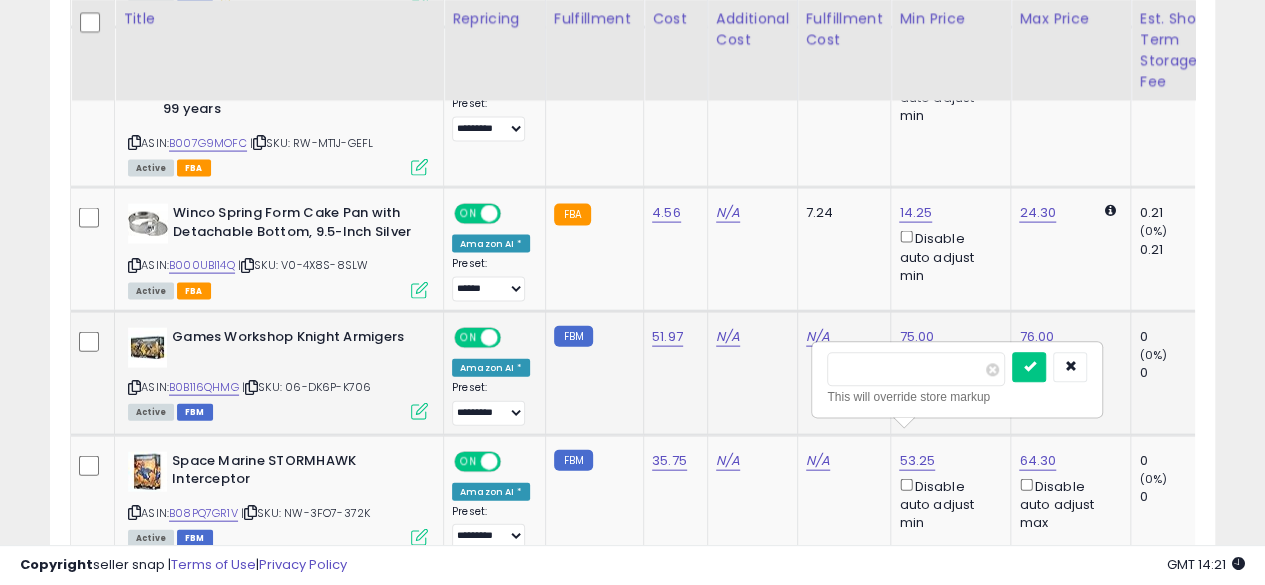 type on "*" 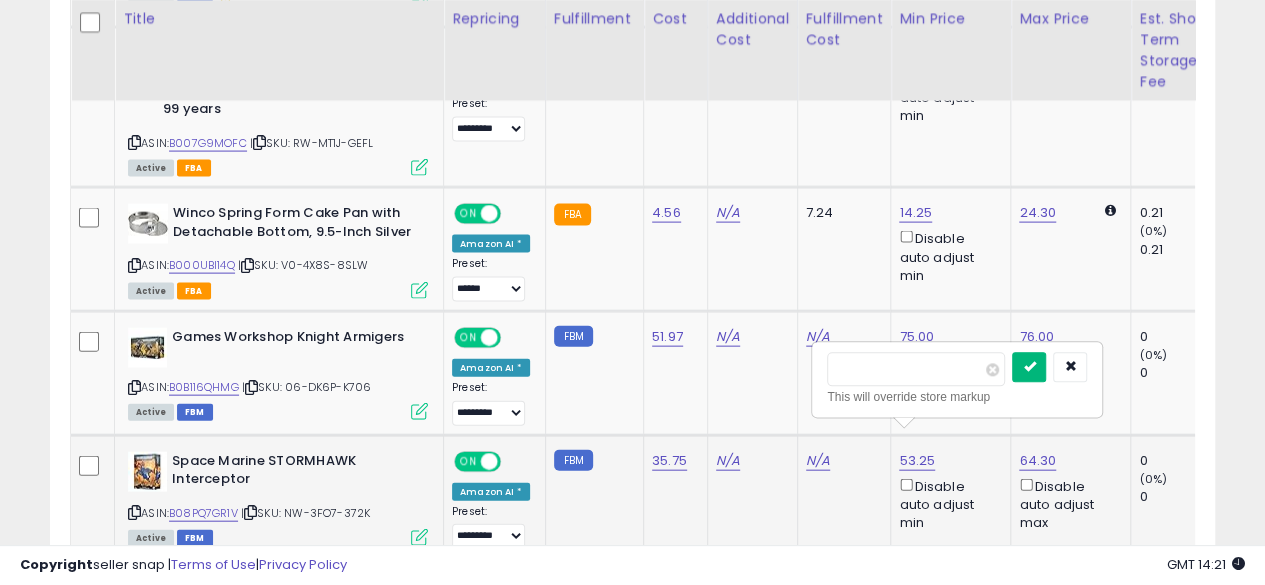 type on "**" 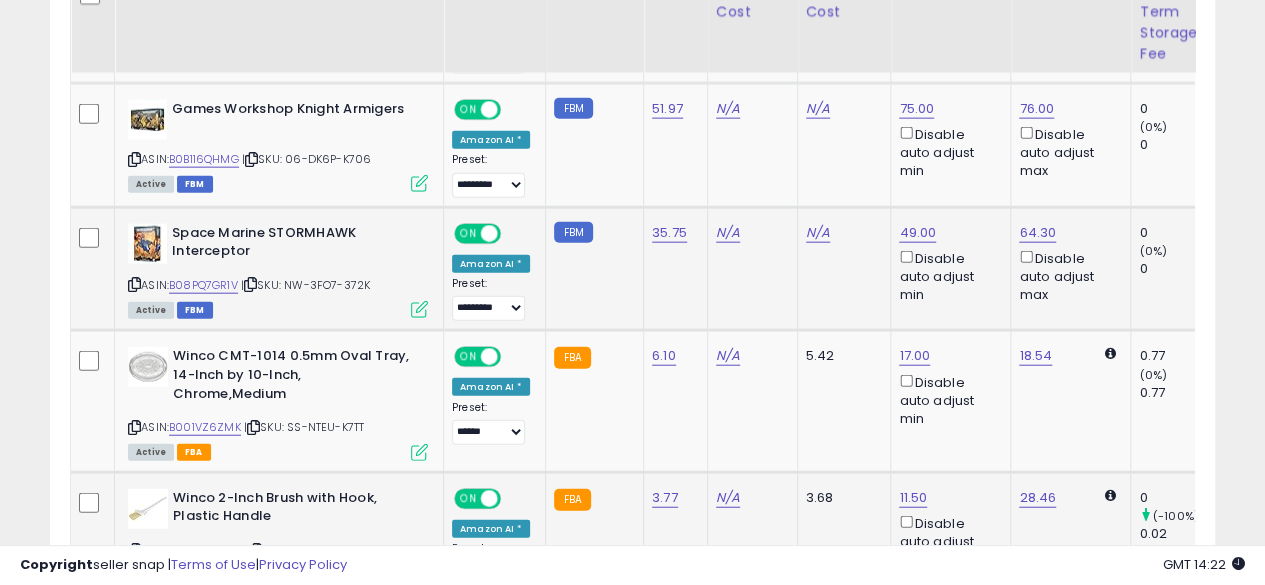 scroll, scrollTop: 2348, scrollLeft: 0, axis: vertical 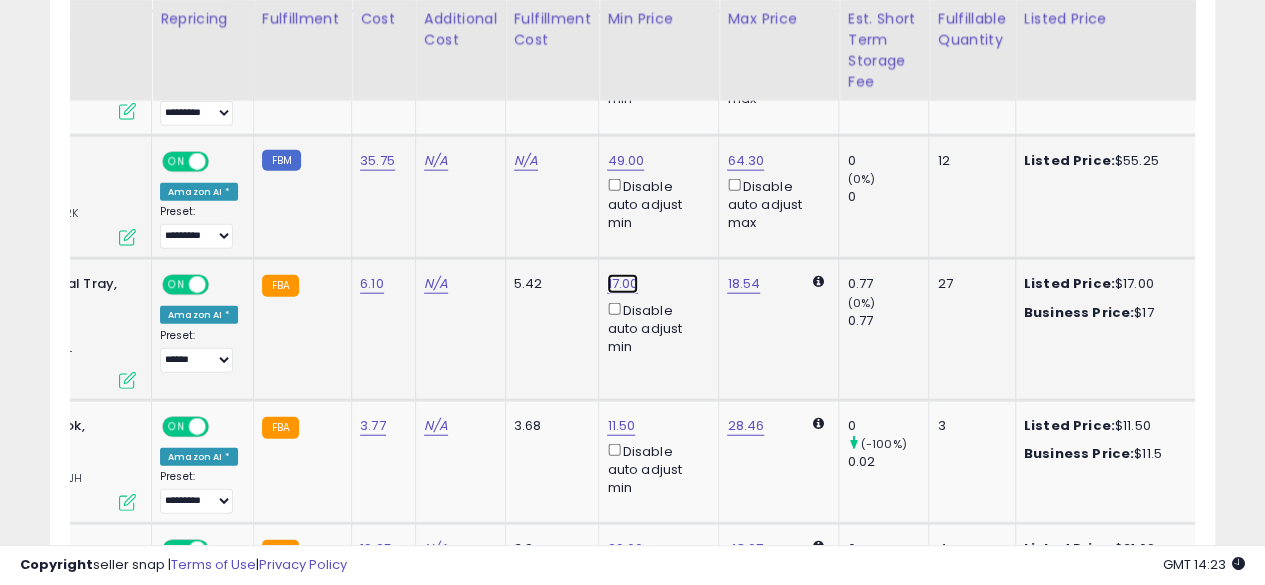 click on "17.00" at bounding box center (625, -1203) 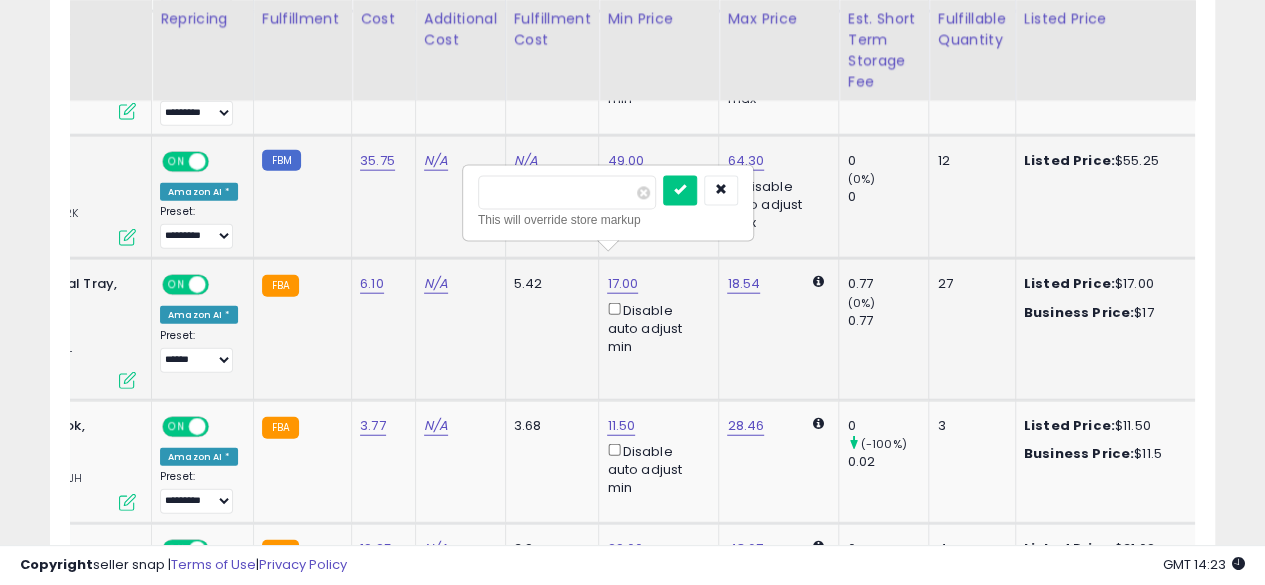 type on "*****" 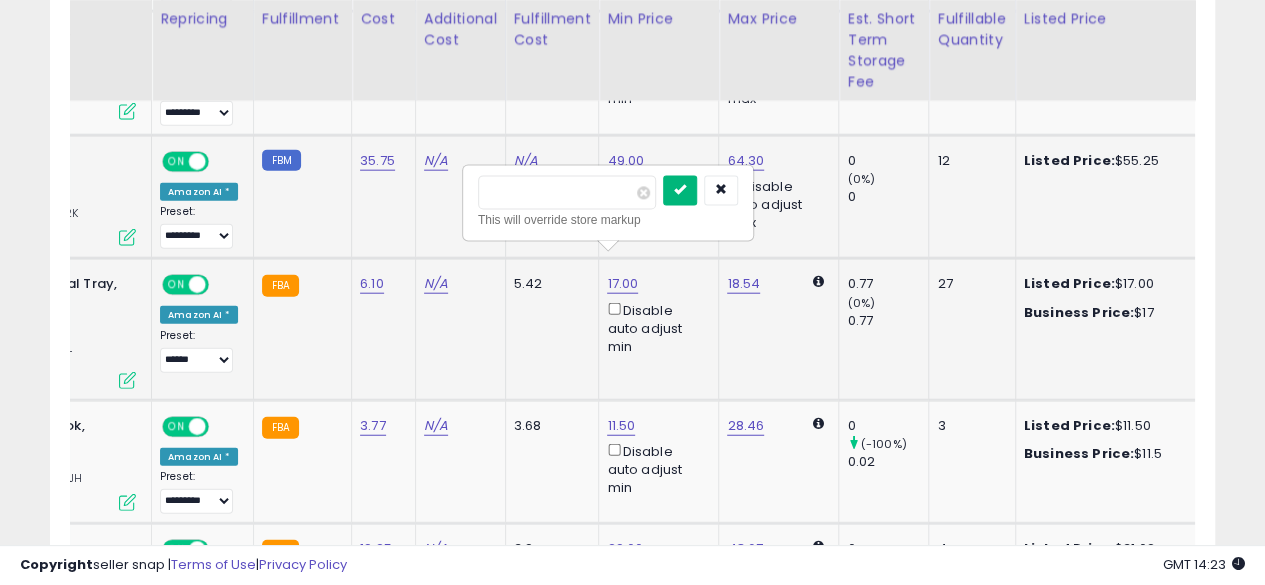 click at bounding box center [680, 190] 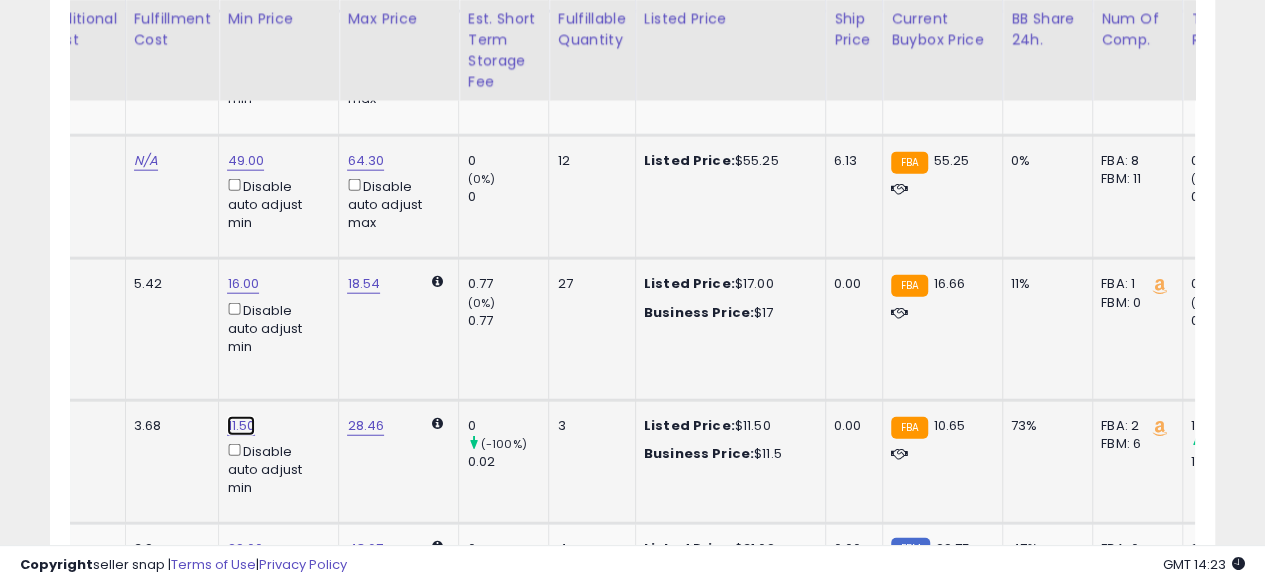 drag, startPoint x: 528, startPoint y: 537, endPoint x: 232, endPoint y: 393, distance: 329.16864 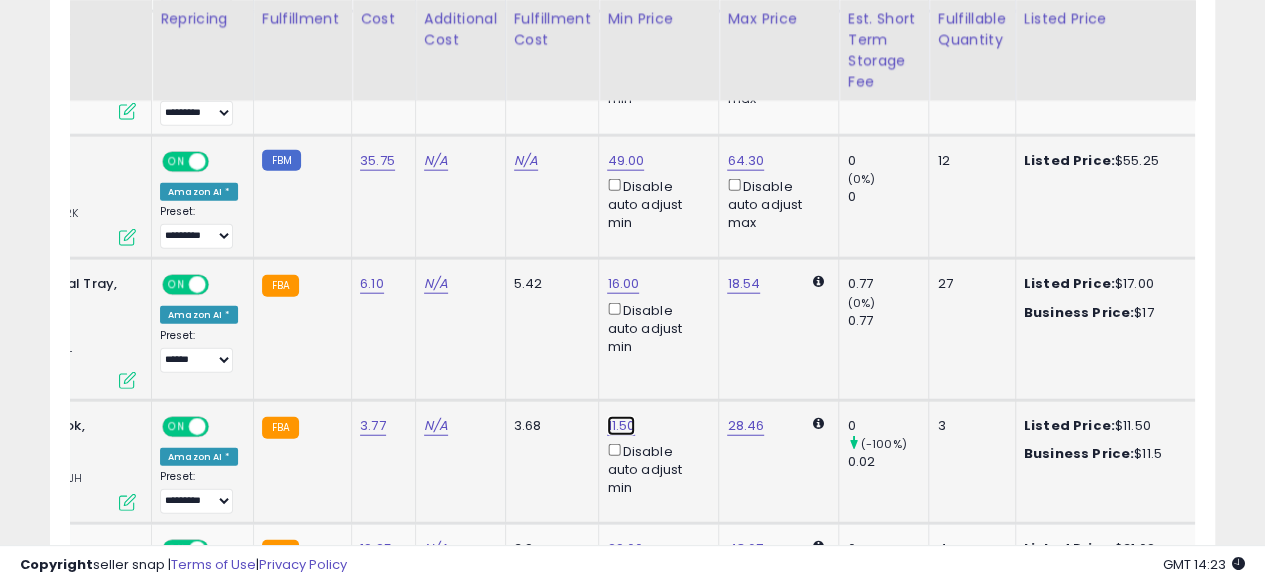 click on "11.50" at bounding box center [625, -1203] 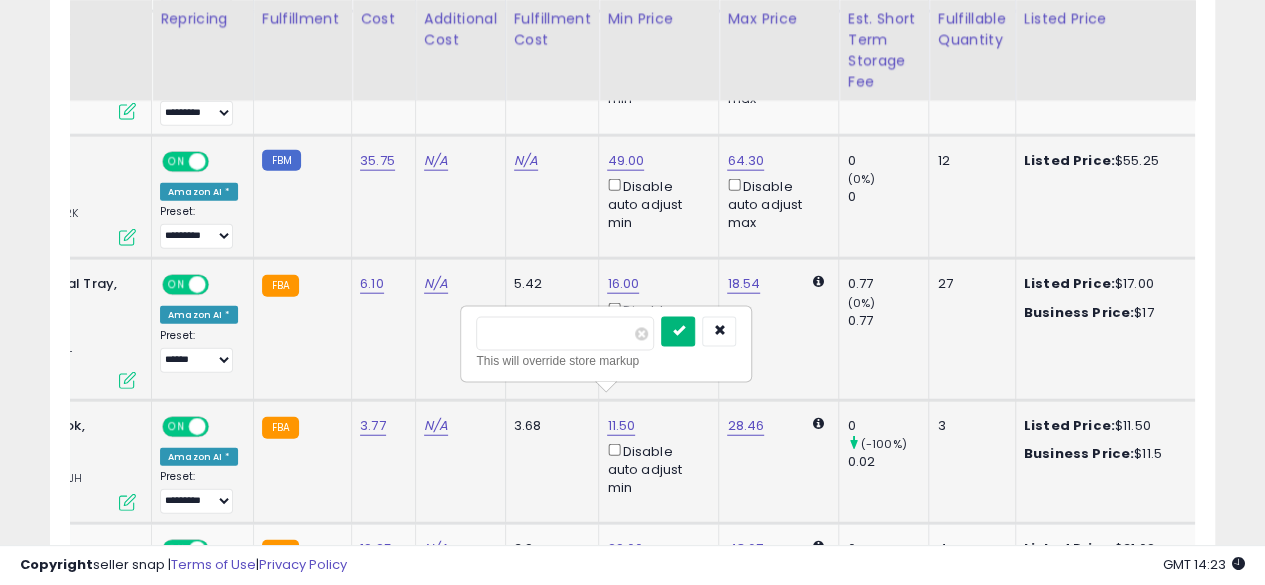 type on "*****" 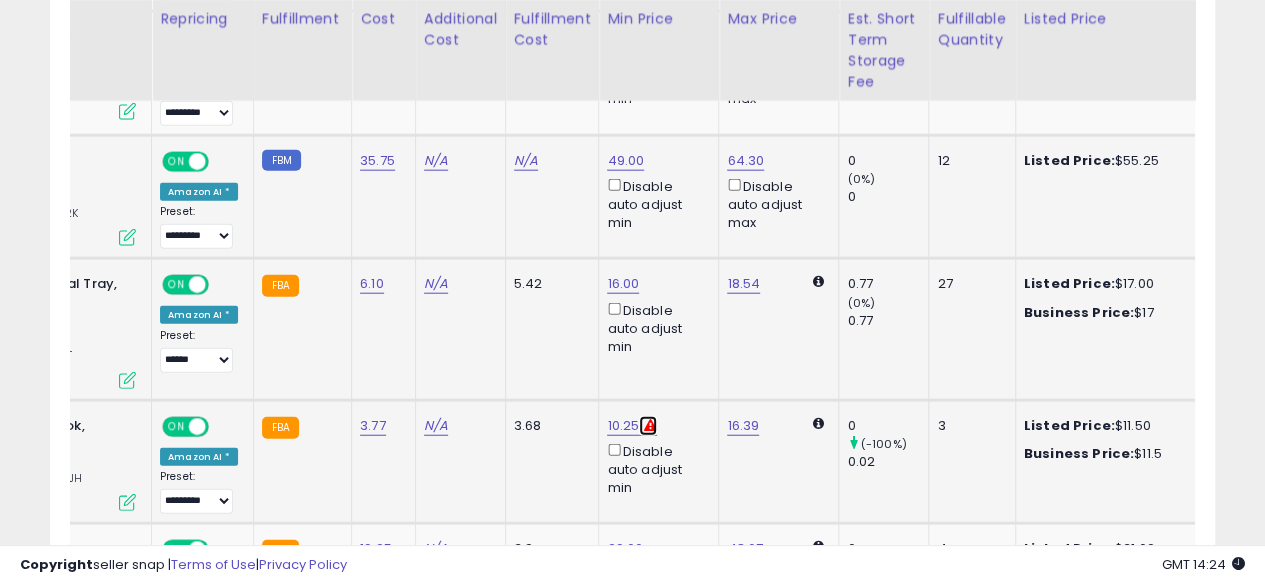 click at bounding box center (650, 425) 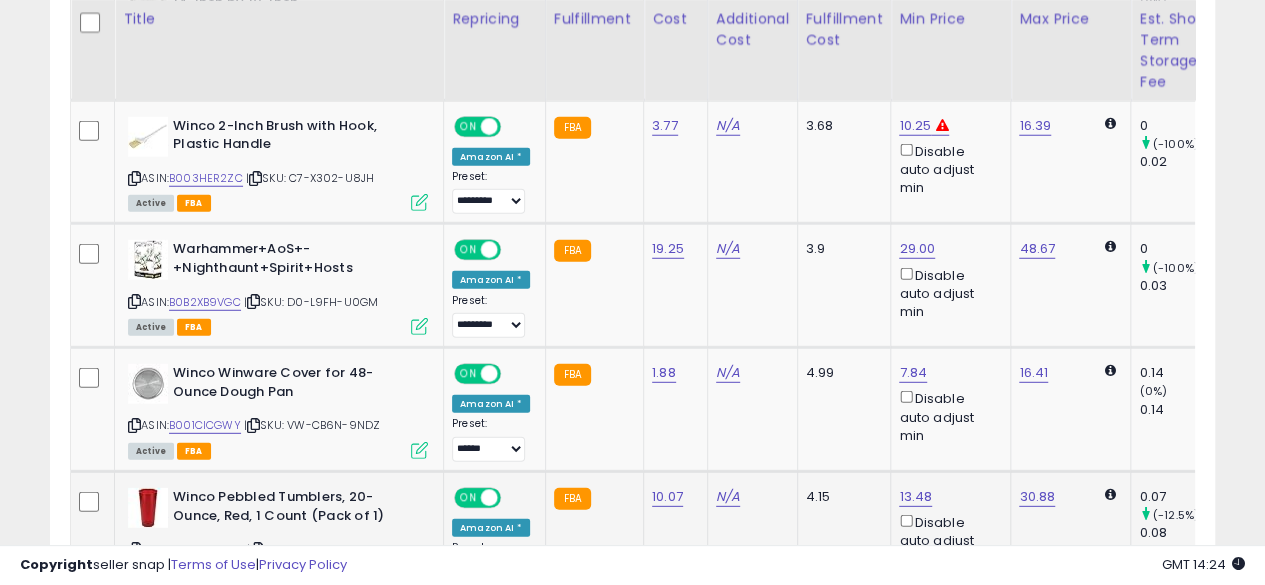 drag, startPoint x: 182, startPoint y: 479, endPoint x: 595, endPoint y: 497, distance: 413.39206 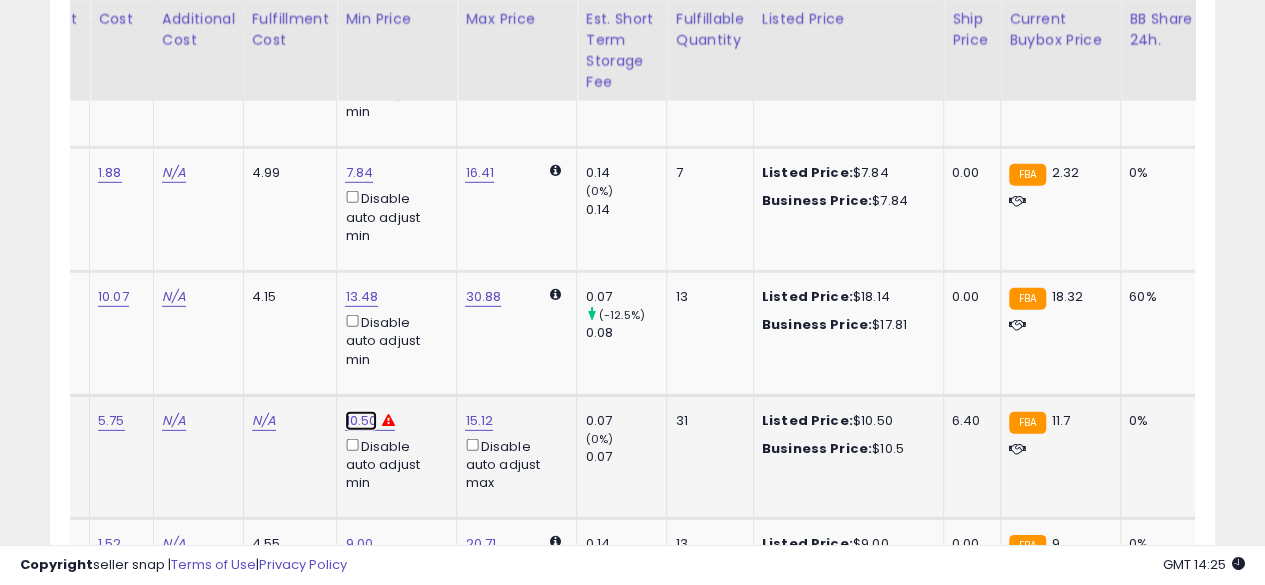 click on "10.50" at bounding box center [363, -1703] 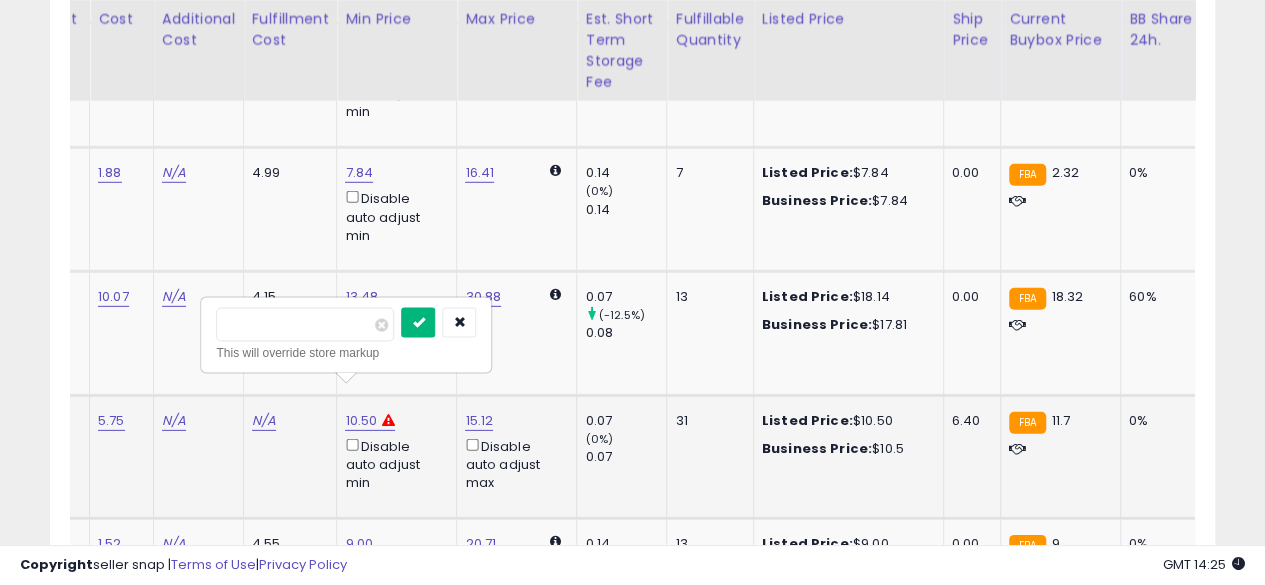 type on "*****" 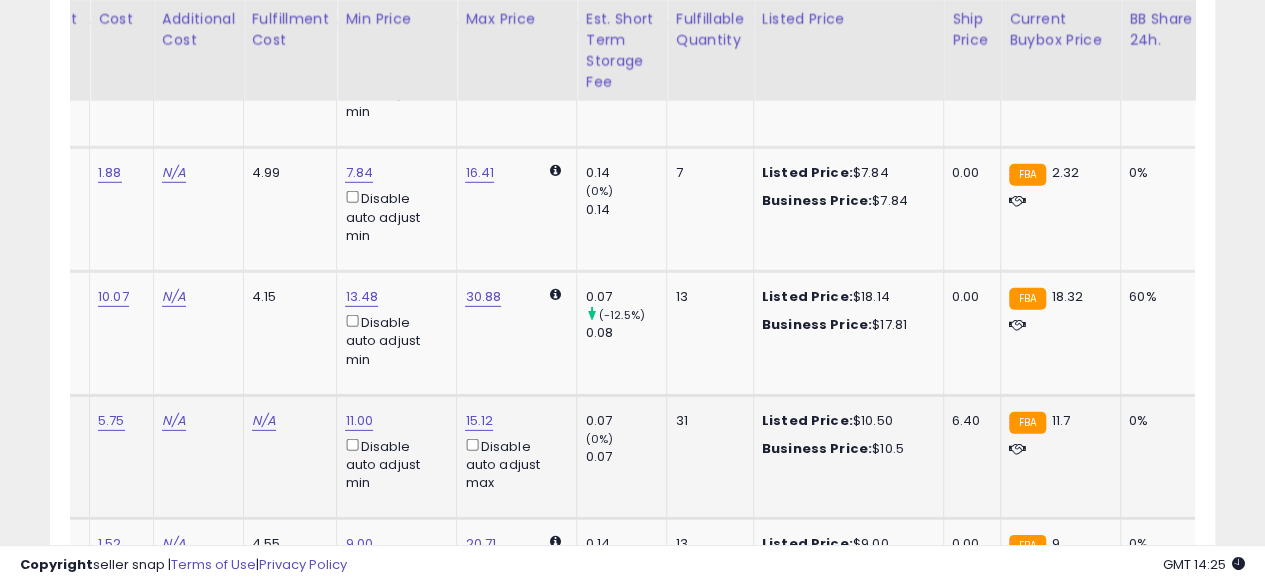scroll, scrollTop: 0, scrollLeft: 506, axis: horizontal 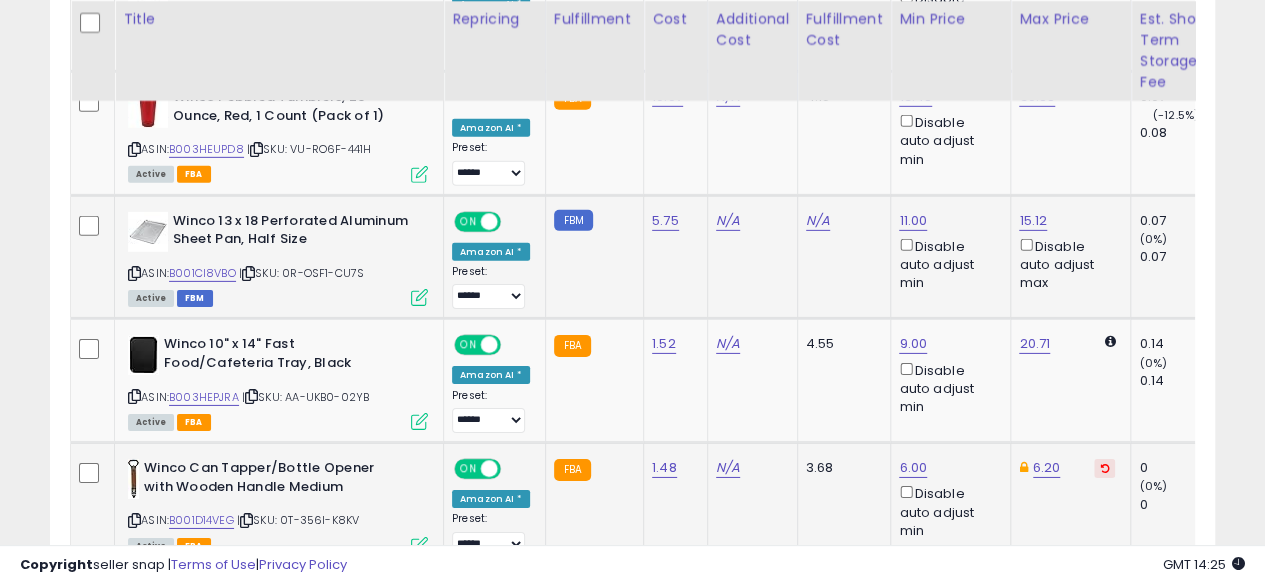 drag, startPoint x: 360, startPoint y: 505, endPoint x: 311, endPoint y: 504, distance: 49.010204 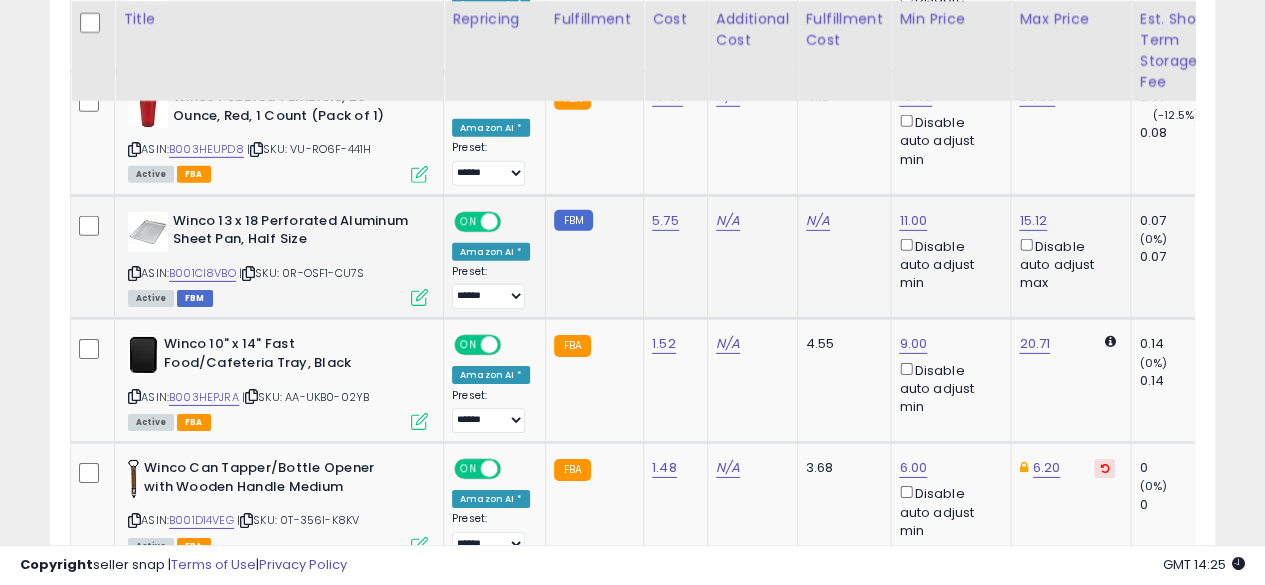 drag, startPoint x: 311, startPoint y: 504, endPoint x: 396, endPoint y: 564, distance: 104.04326 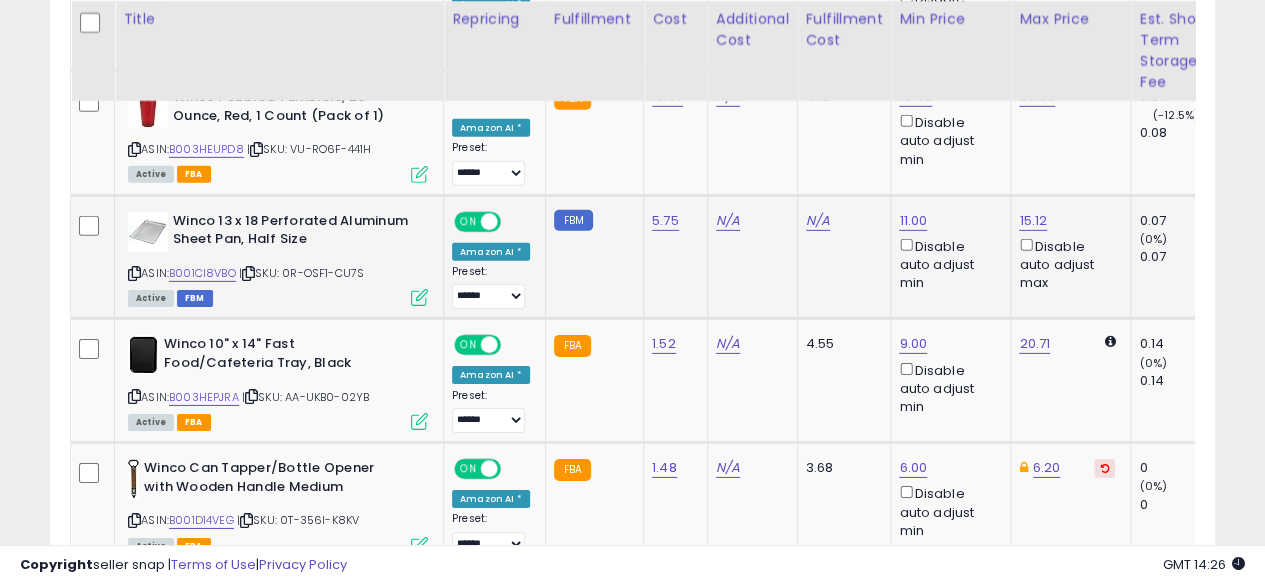 drag, startPoint x: 398, startPoint y: 555, endPoint x: 798, endPoint y: 553, distance: 400.005 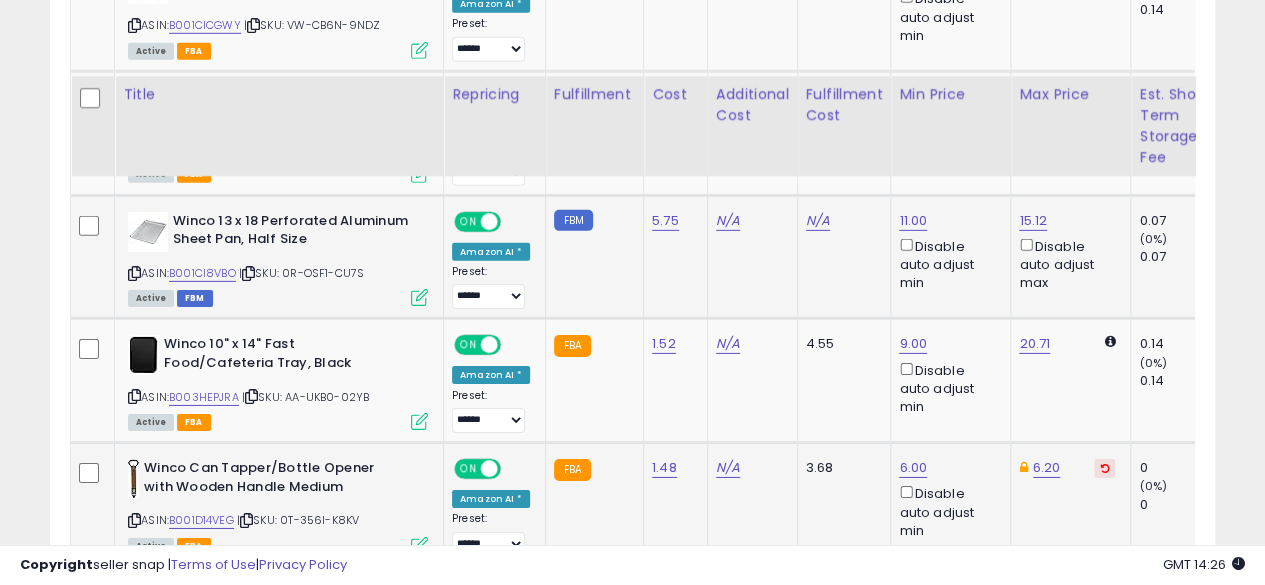 scroll, scrollTop: 3148, scrollLeft: 0, axis: vertical 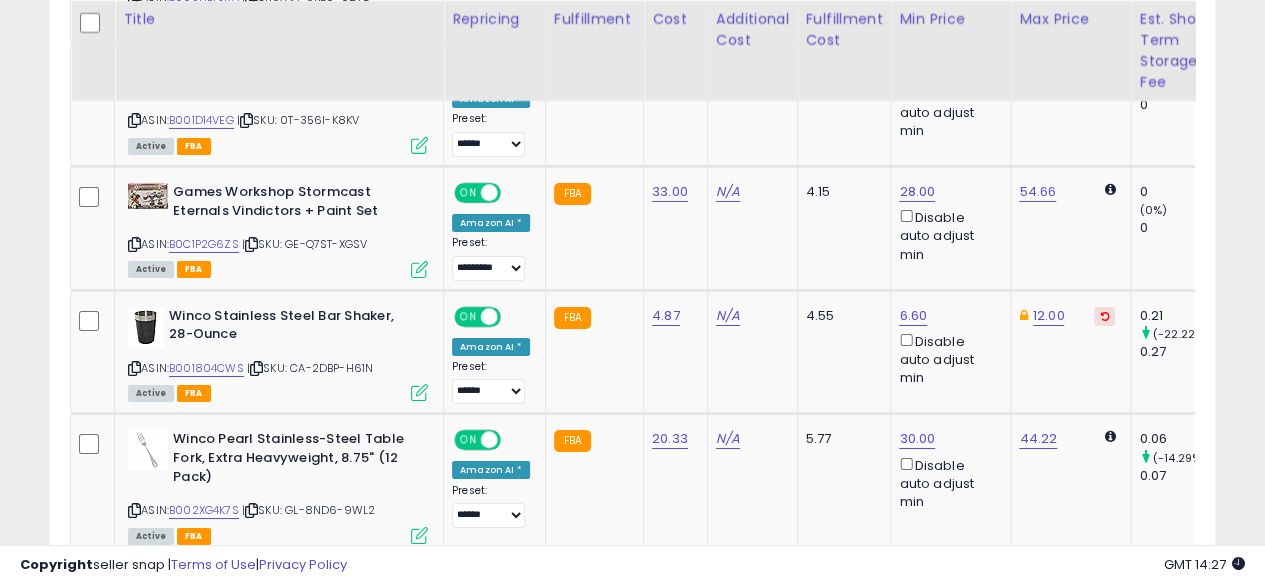 drag, startPoint x: 327, startPoint y: 529, endPoint x: 555, endPoint y: 547, distance: 228.70943 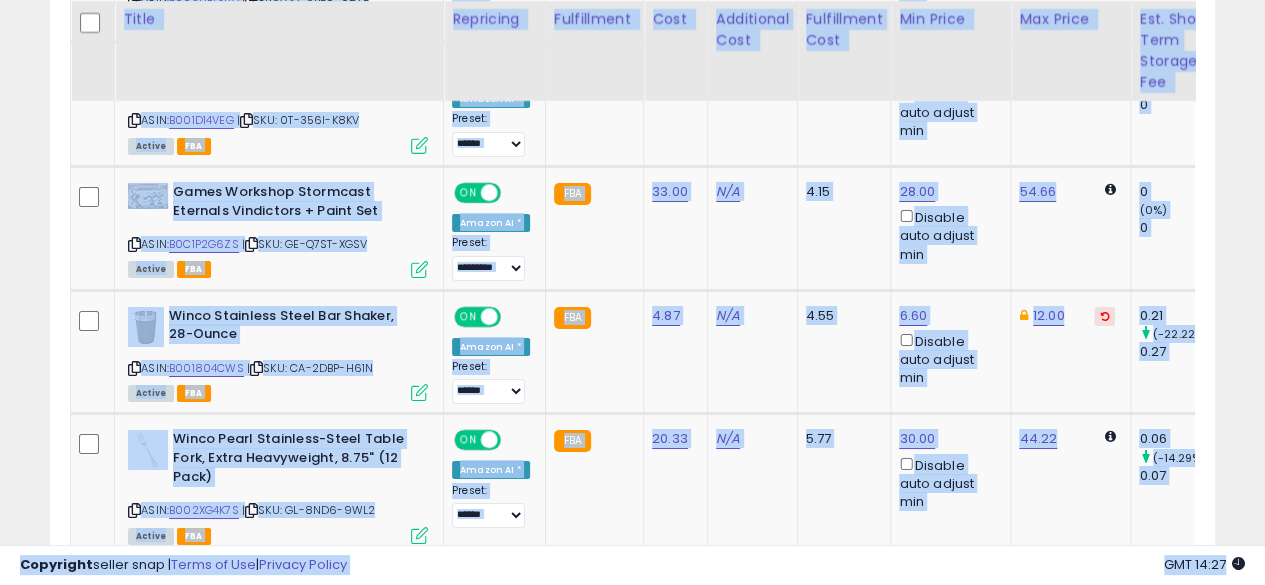 click on "Copyright  seller snap |  Terms of Use
|  Privacy Policy
GMT 14:27
Authorization required" at bounding box center [632, 565] 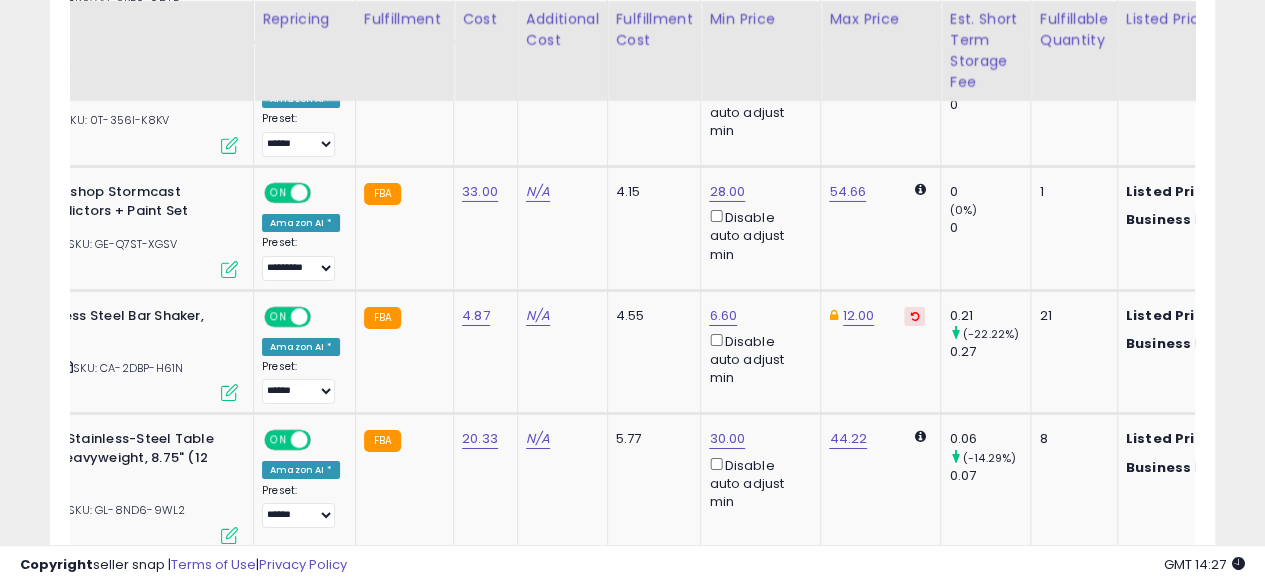 click at bounding box center (632, 536) 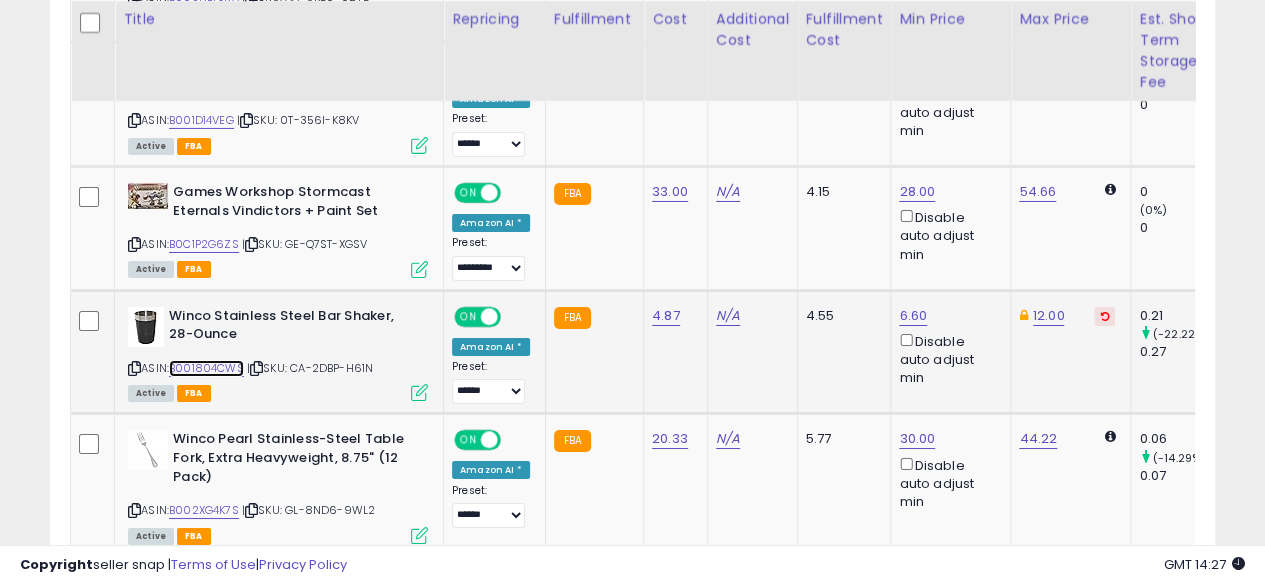 click on "B001804CWS" at bounding box center (206, 368) 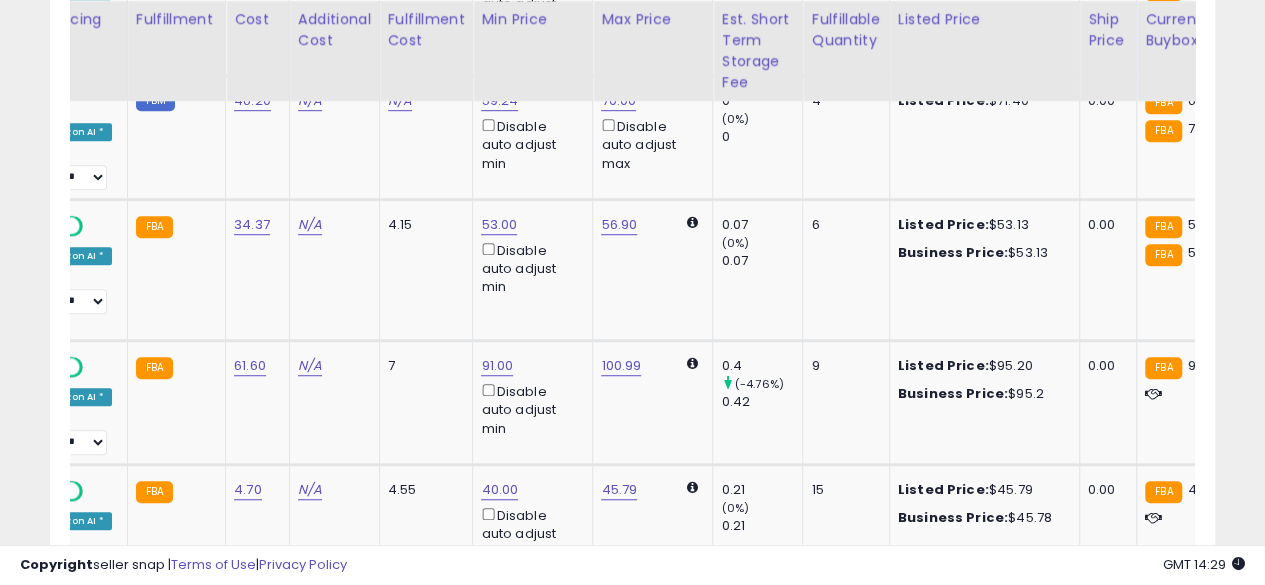 scroll, scrollTop: 0, scrollLeft: 300, axis: horizontal 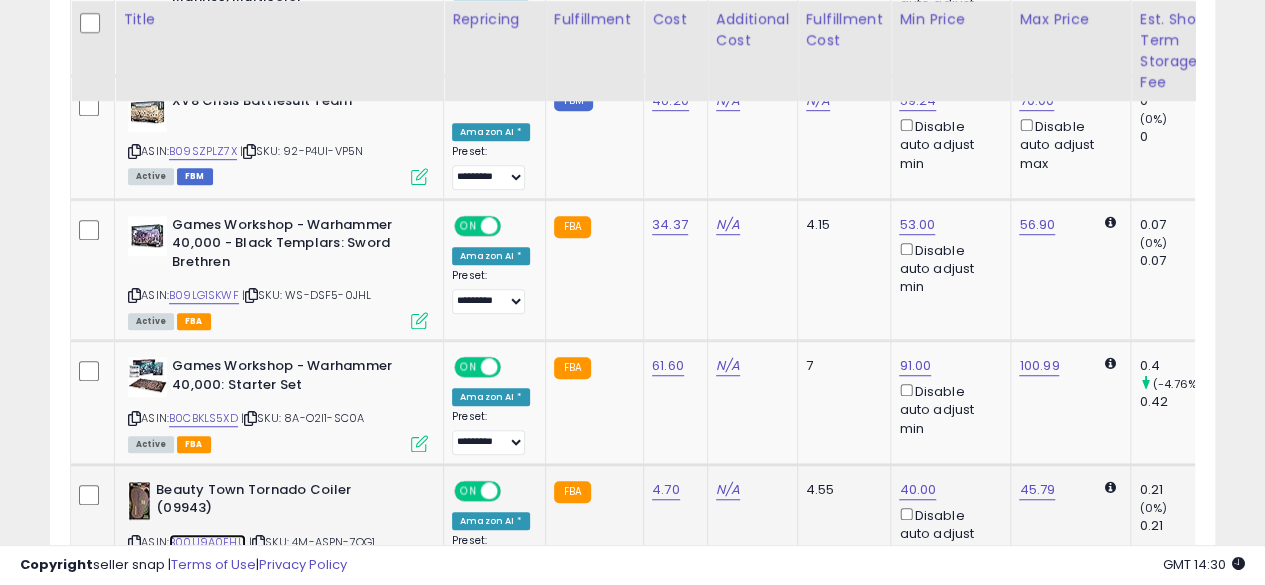 click on "B00U9A0EHU" at bounding box center [207, 542] 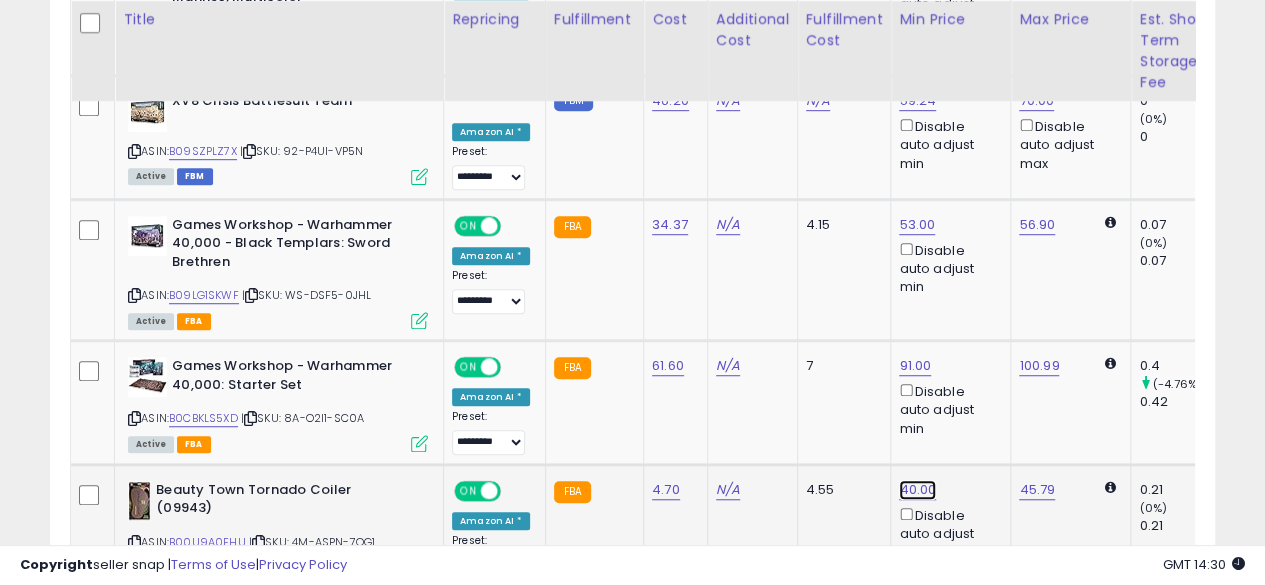 click on "40.00" at bounding box center (917, -3203) 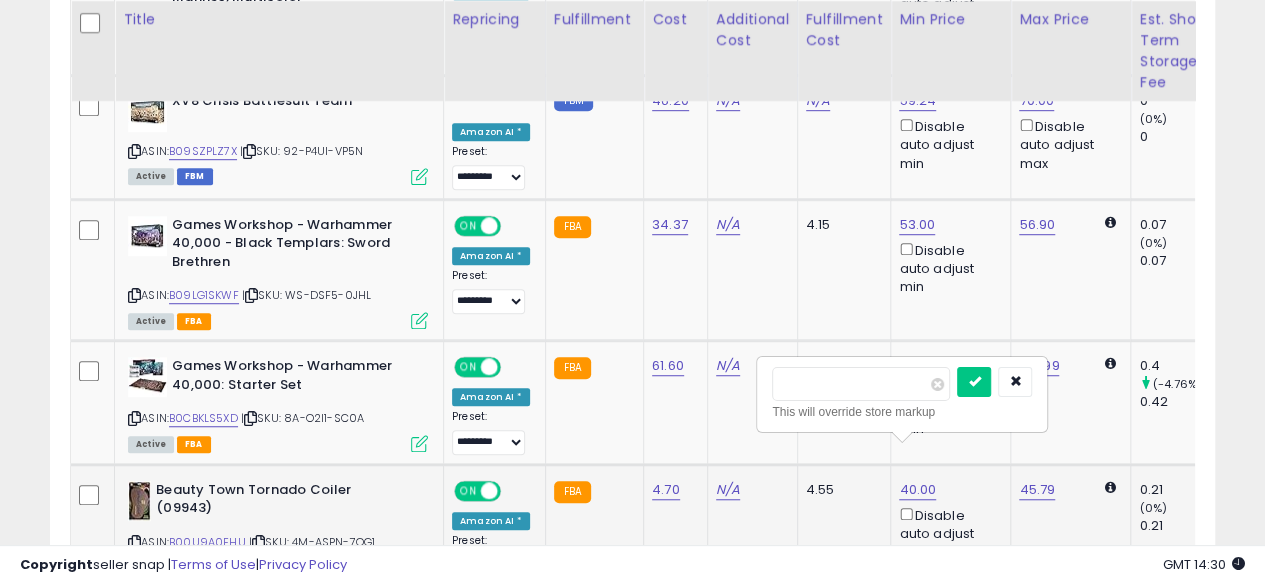 type on "*" 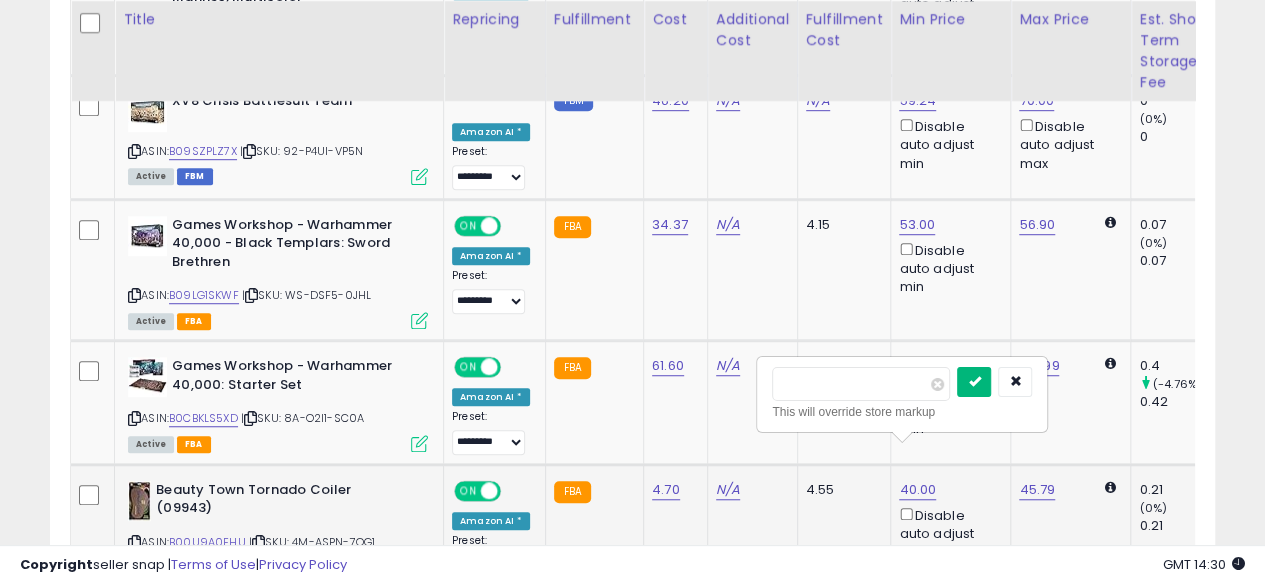 type on "**" 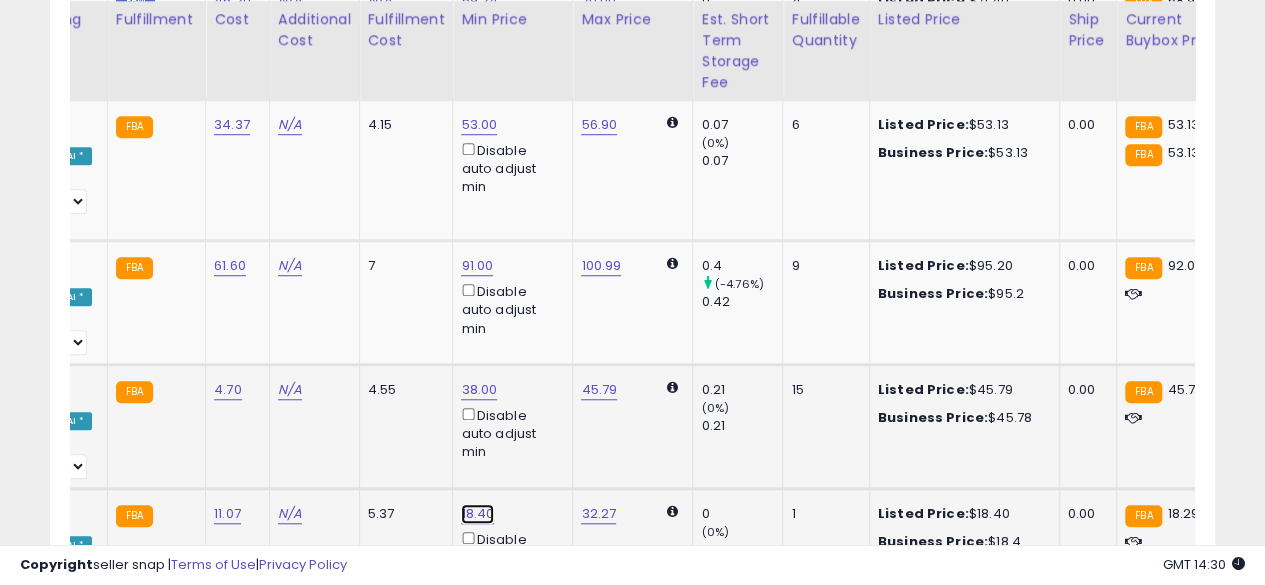 click on "18.40" at bounding box center [479, -3303] 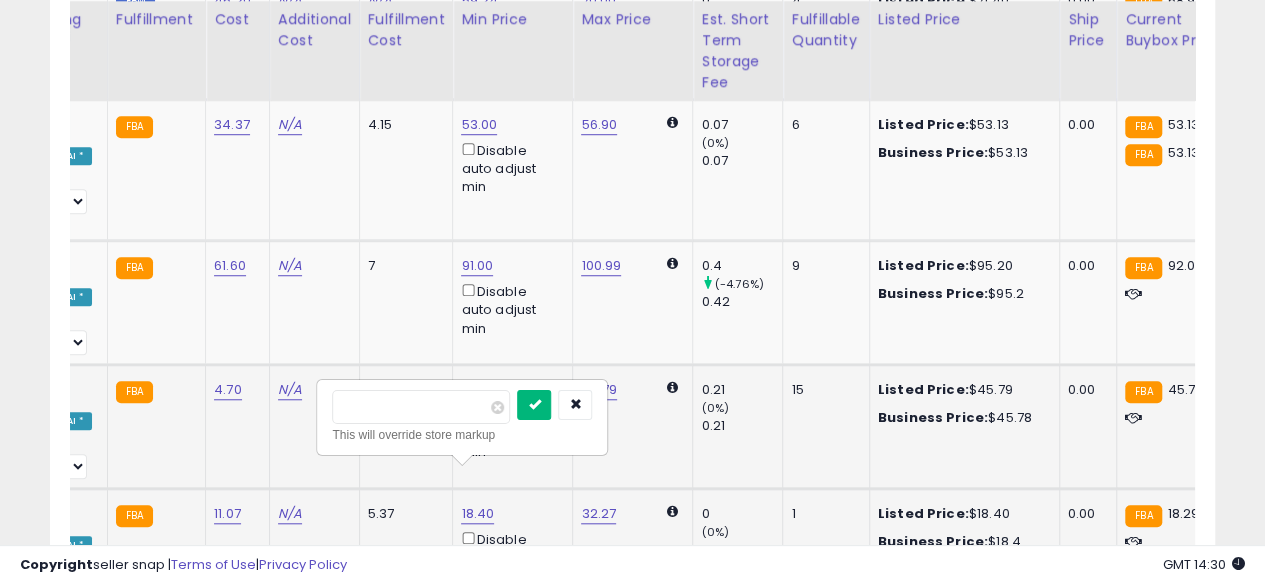 type on "*****" 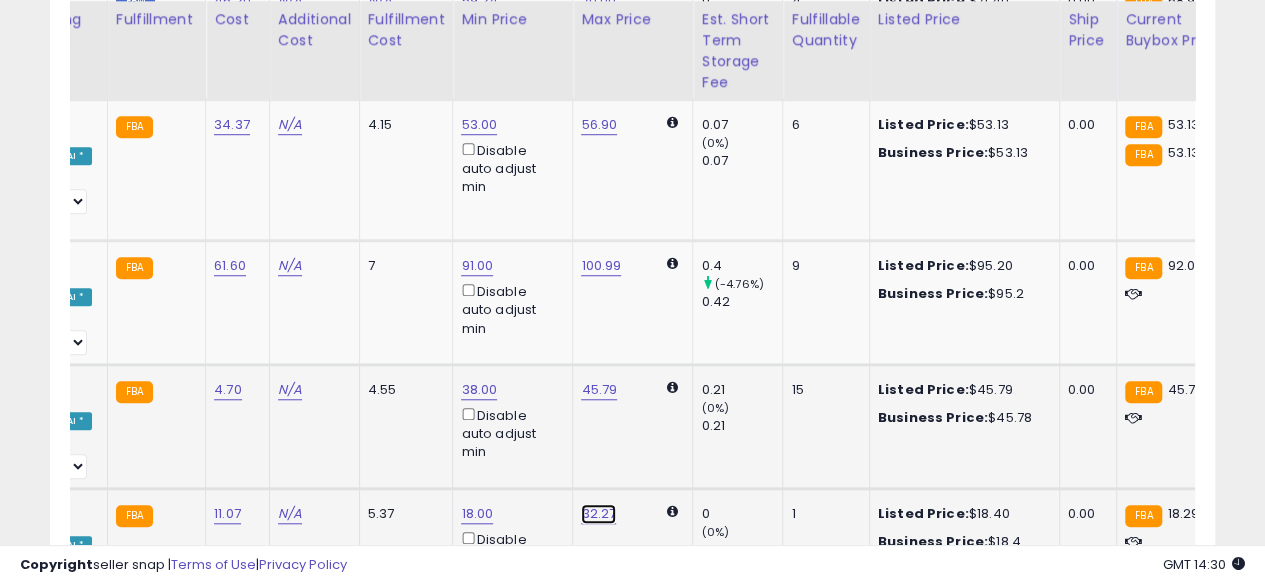 click on "32.27" at bounding box center (599, -3303) 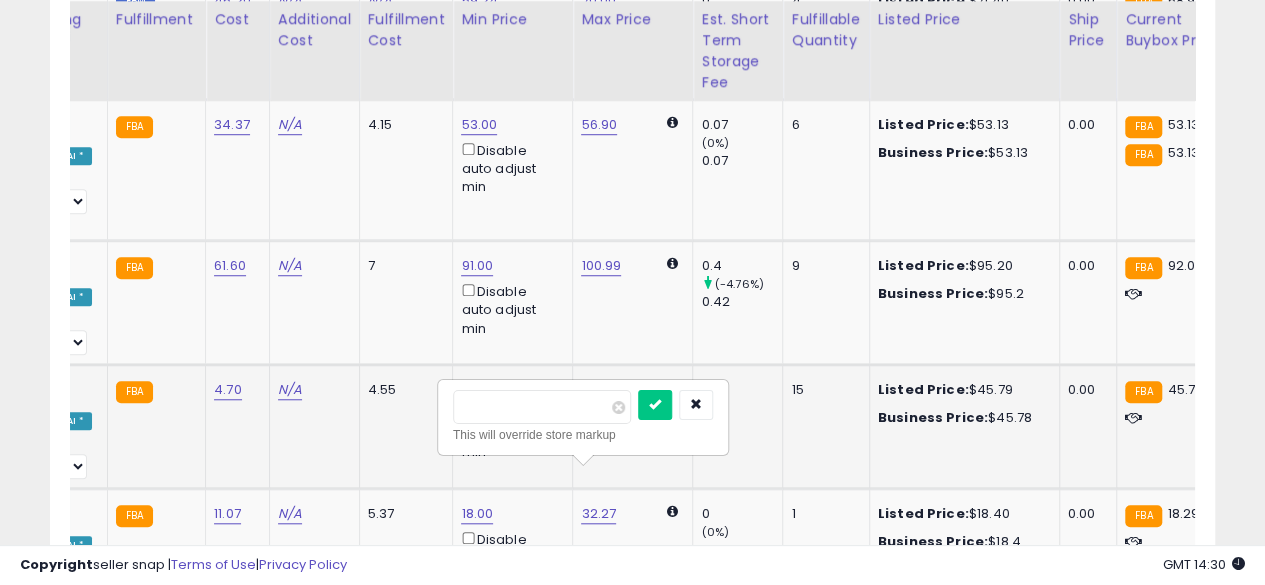 type on "*" 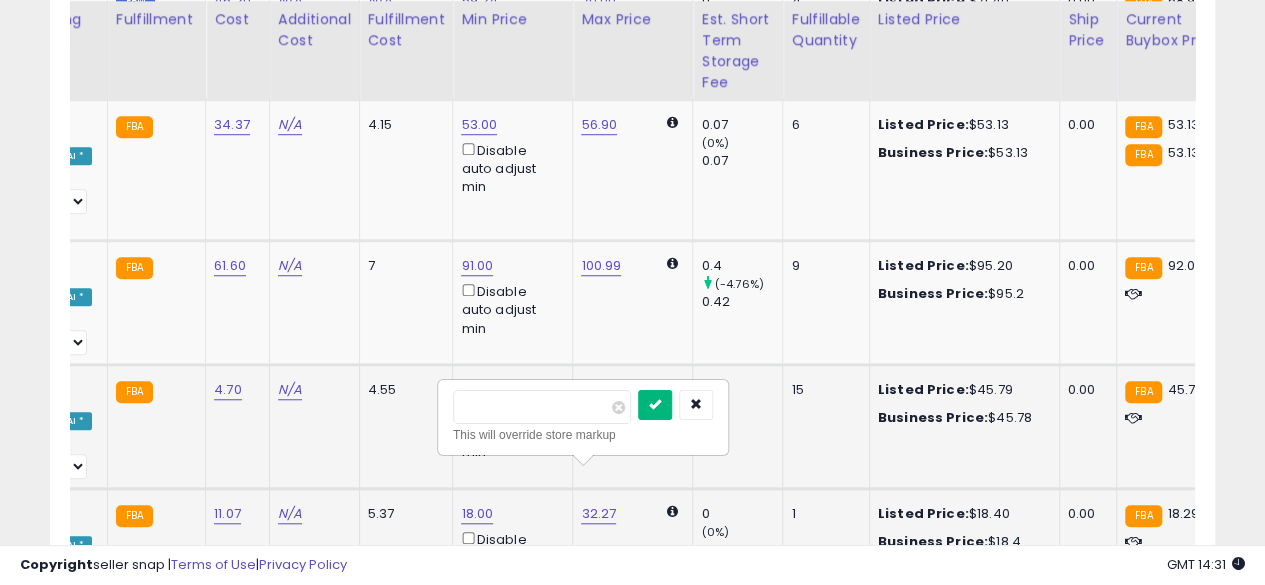type on "*****" 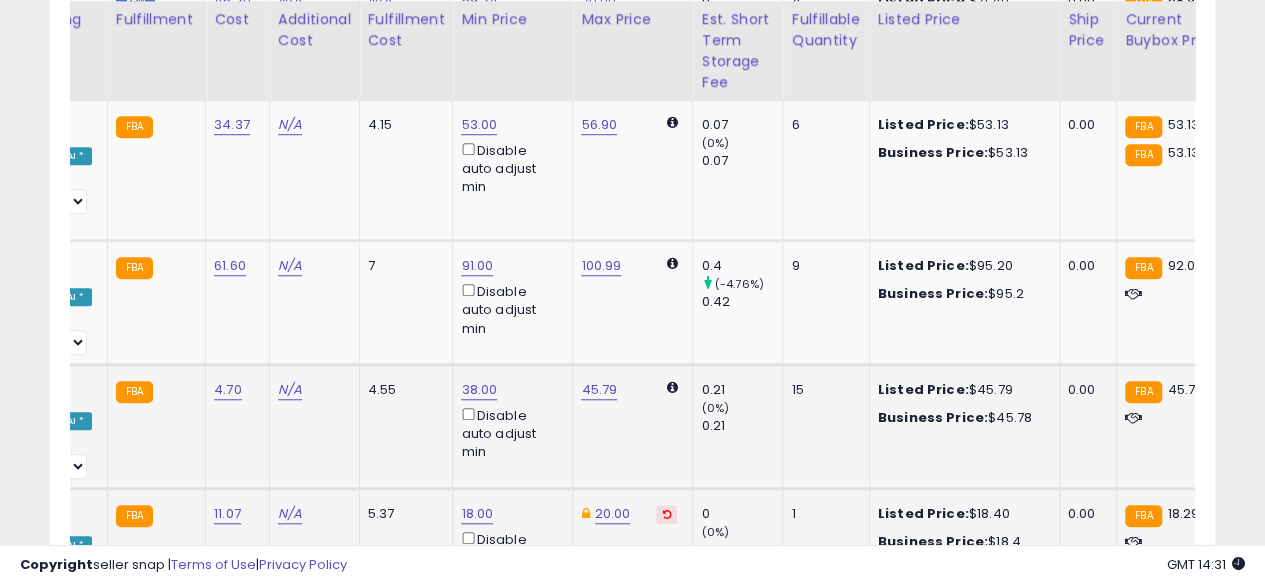 scroll, scrollTop: 0, scrollLeft: 96, axis: horizontal 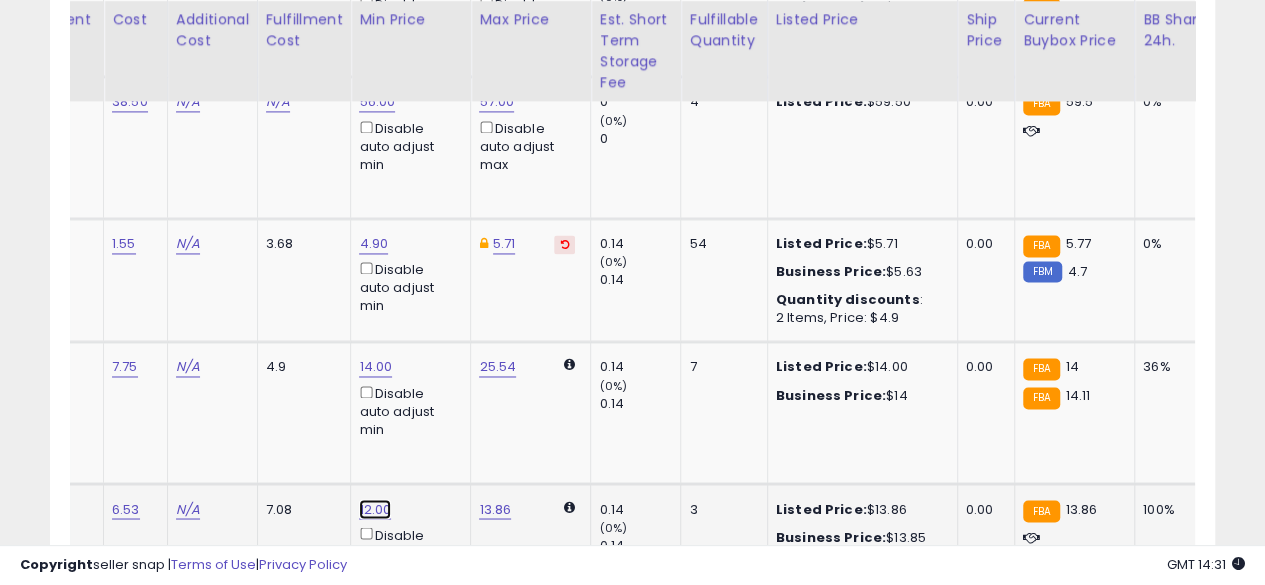 click on "12.00" at bounding box center (377, -4103) 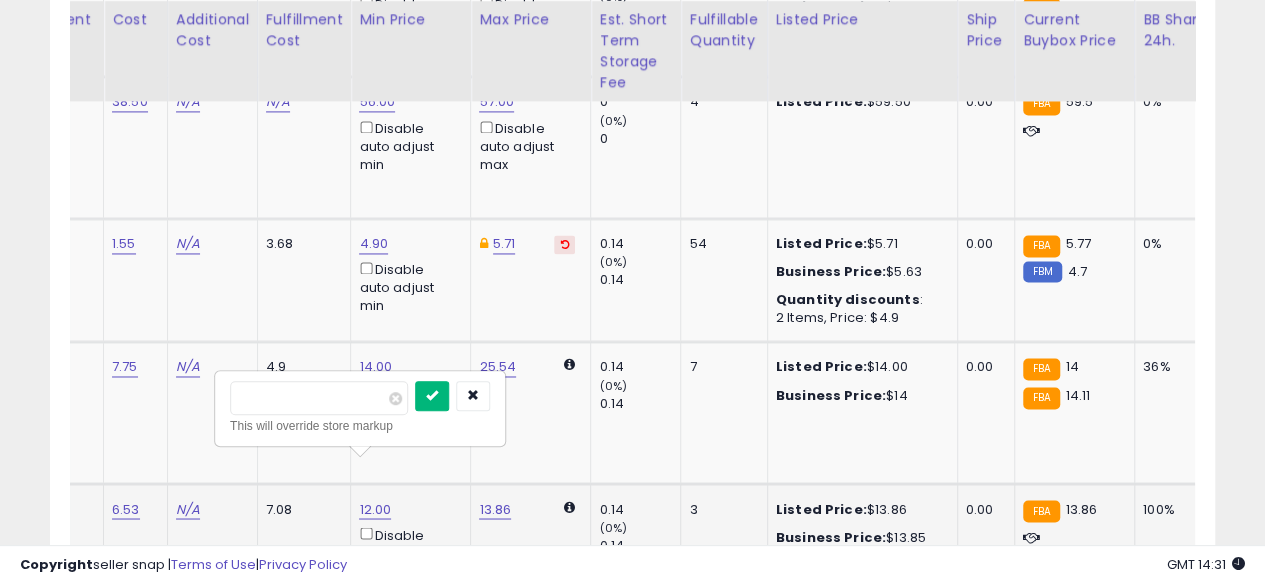 type on "**" 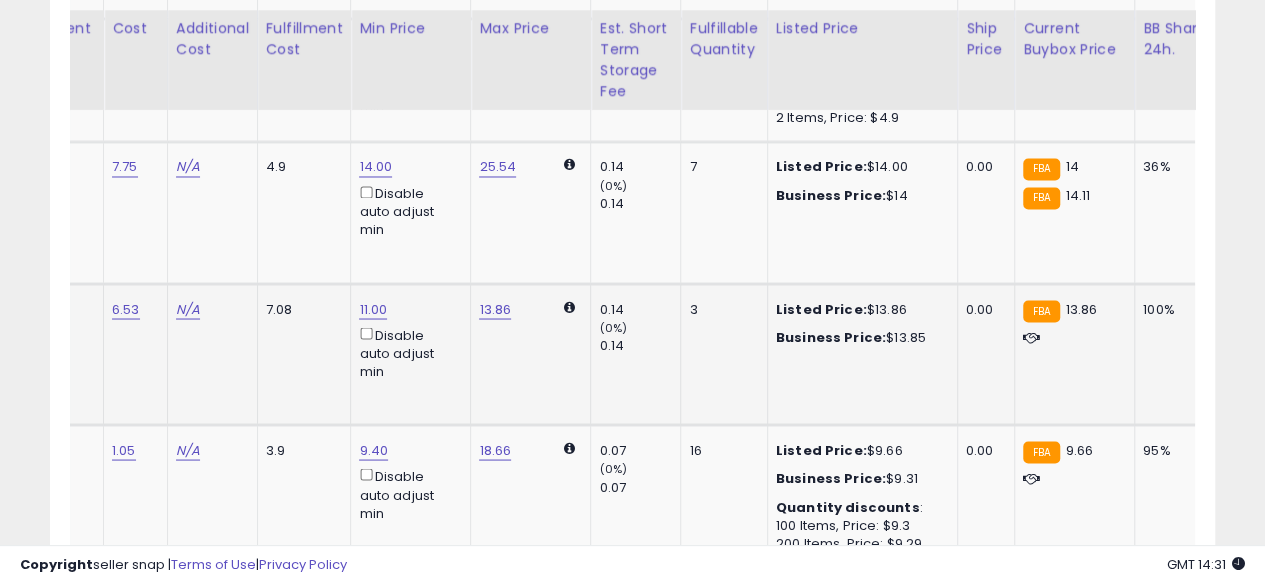 scroll, scrollTop: 5548, scrollLeft: 0, axis: vertical 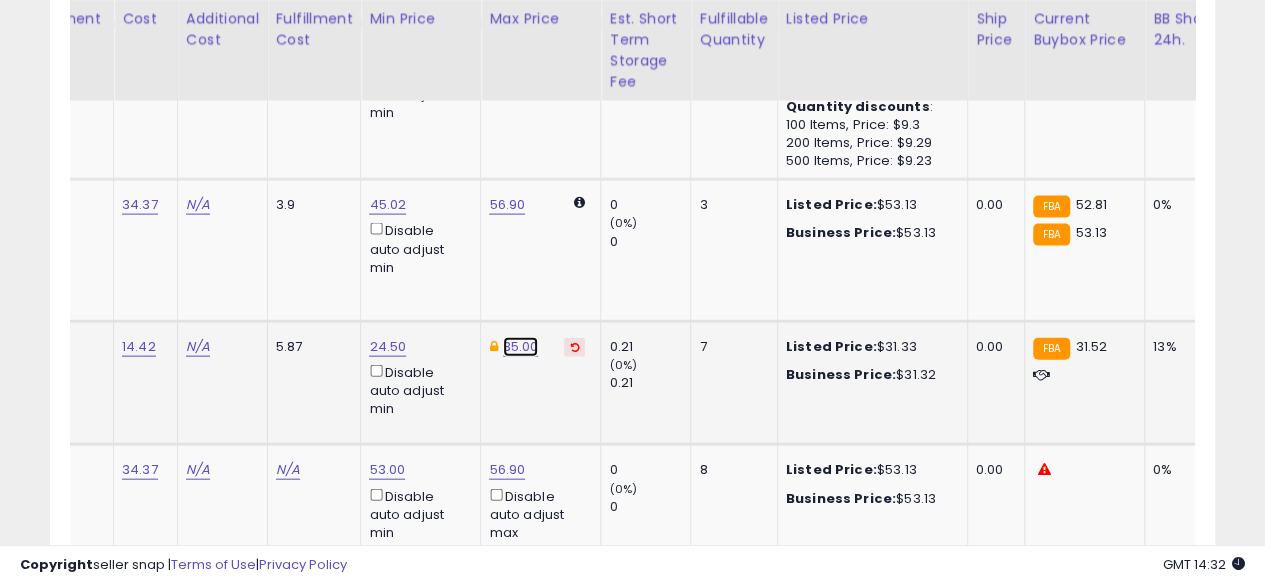 click on "35.00" at bounding box center (517, -4438) 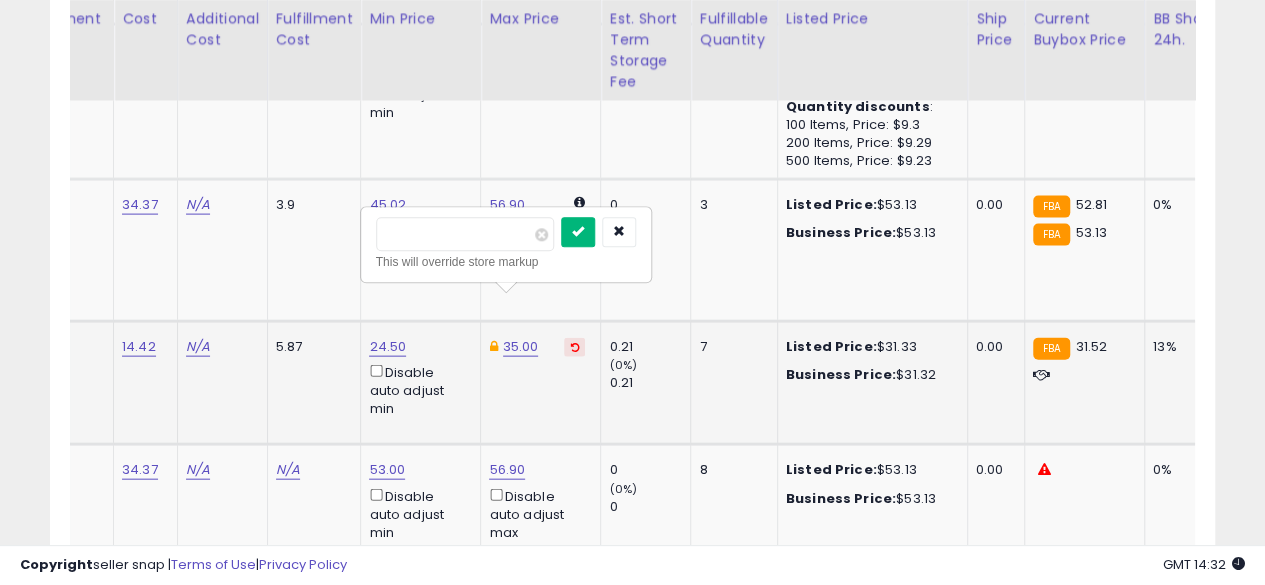 type on "*****" 